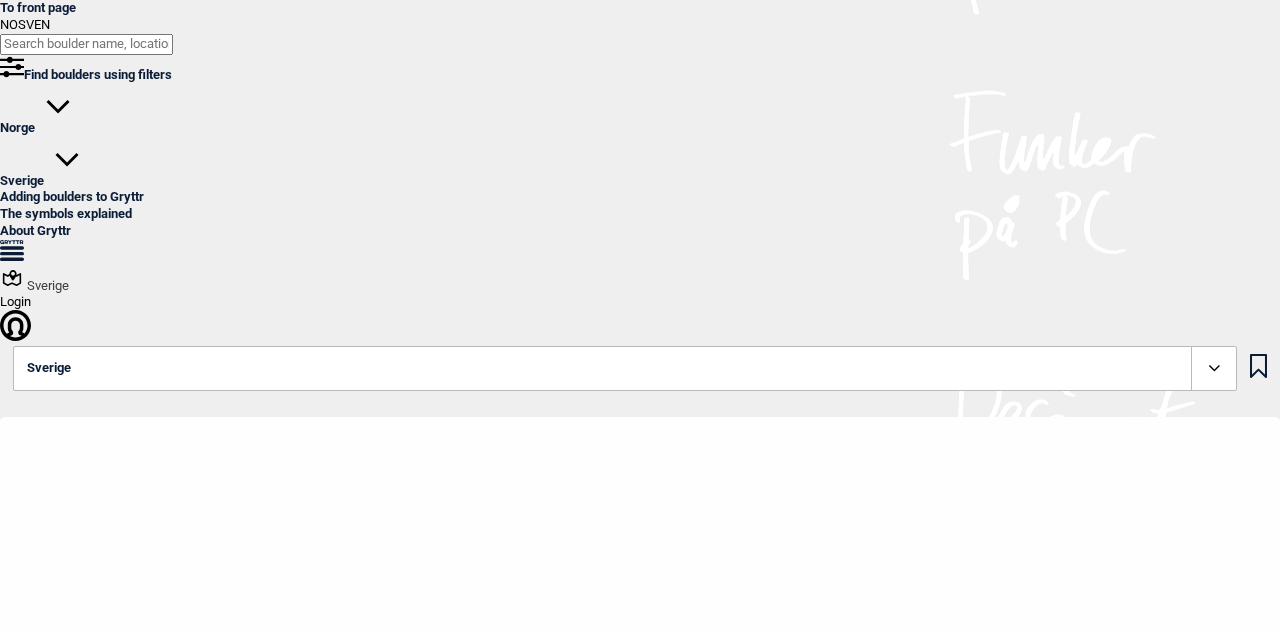 scroll, scrollTop: 0, scrollLeft: 0, axis: both 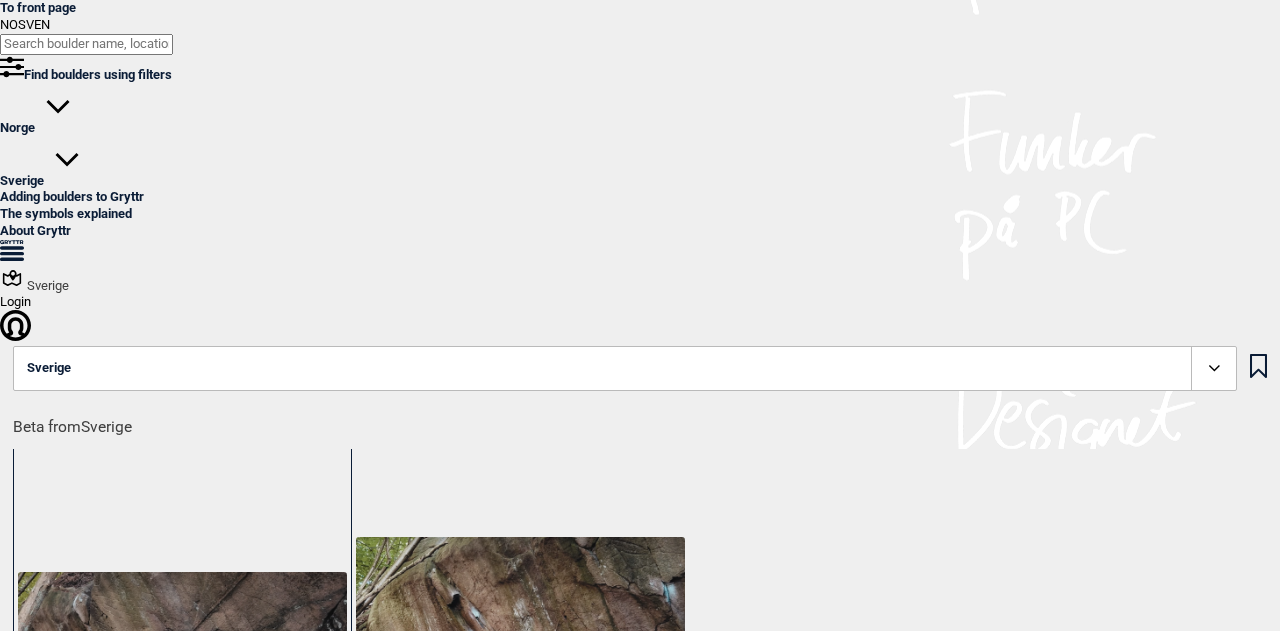 click at bounding box center (130, 1118) 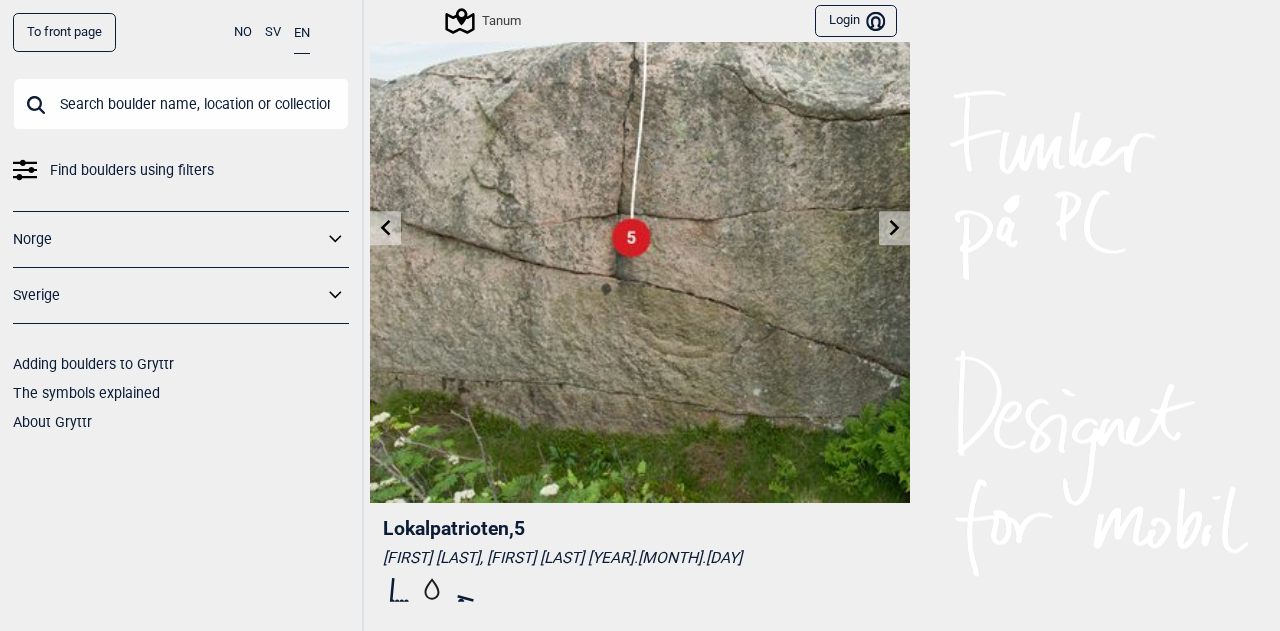scroll, scrollTop: 0, scrollLeft: 0, axis: both 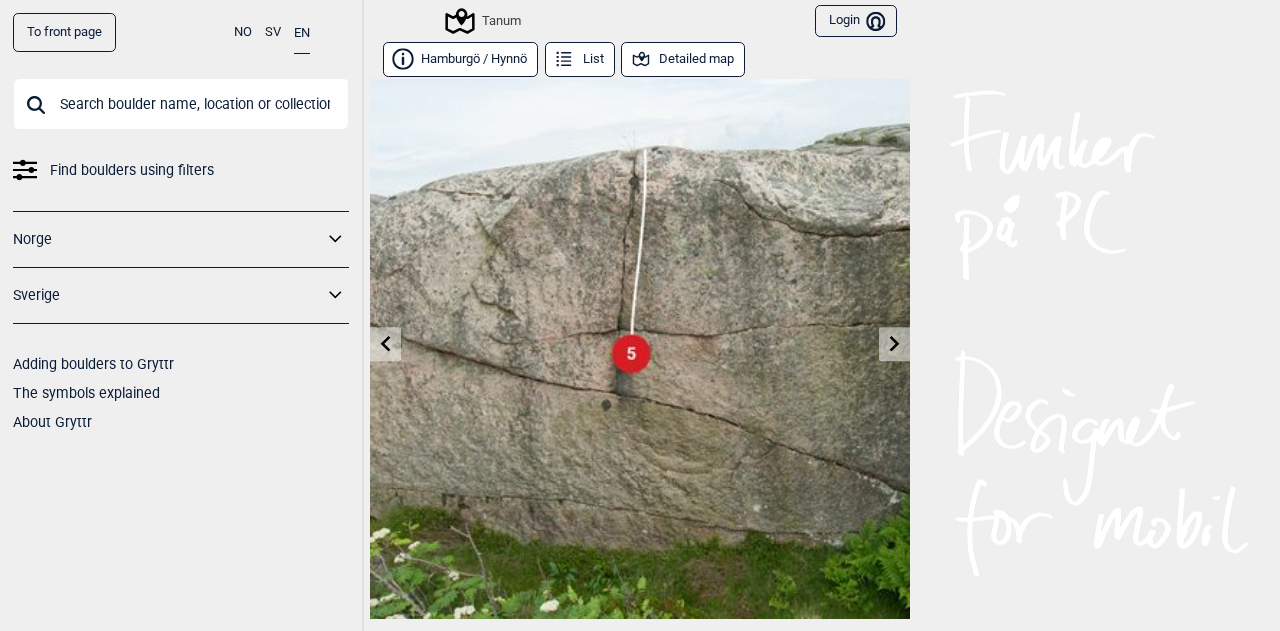 click on "Detailed map" at bounding box center (683, 59) 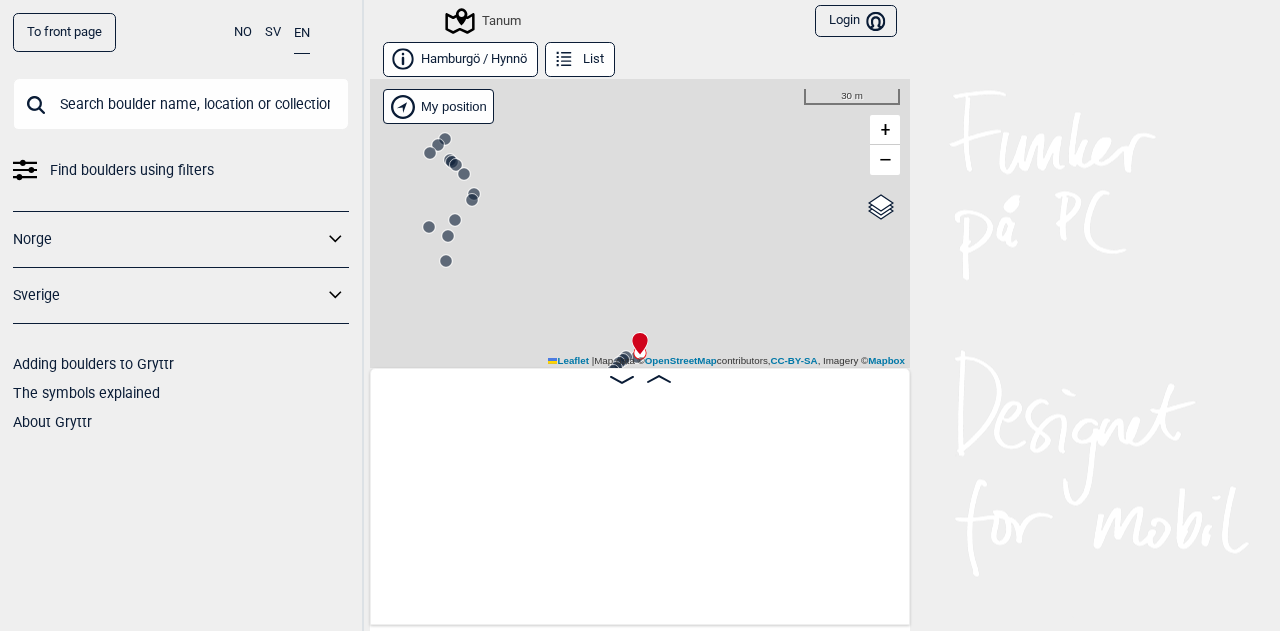 scroll, scrollTop: 0, scrollLeft: 4224, axis: horizontal 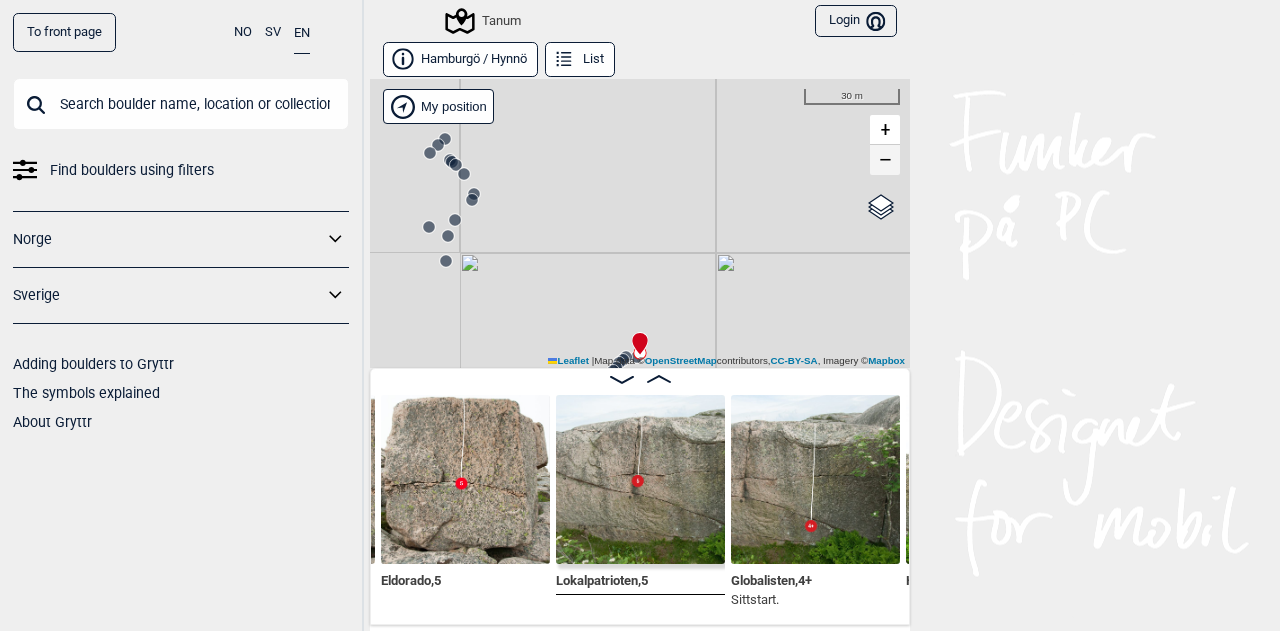 click on "−" at bounding box center (885, 160) 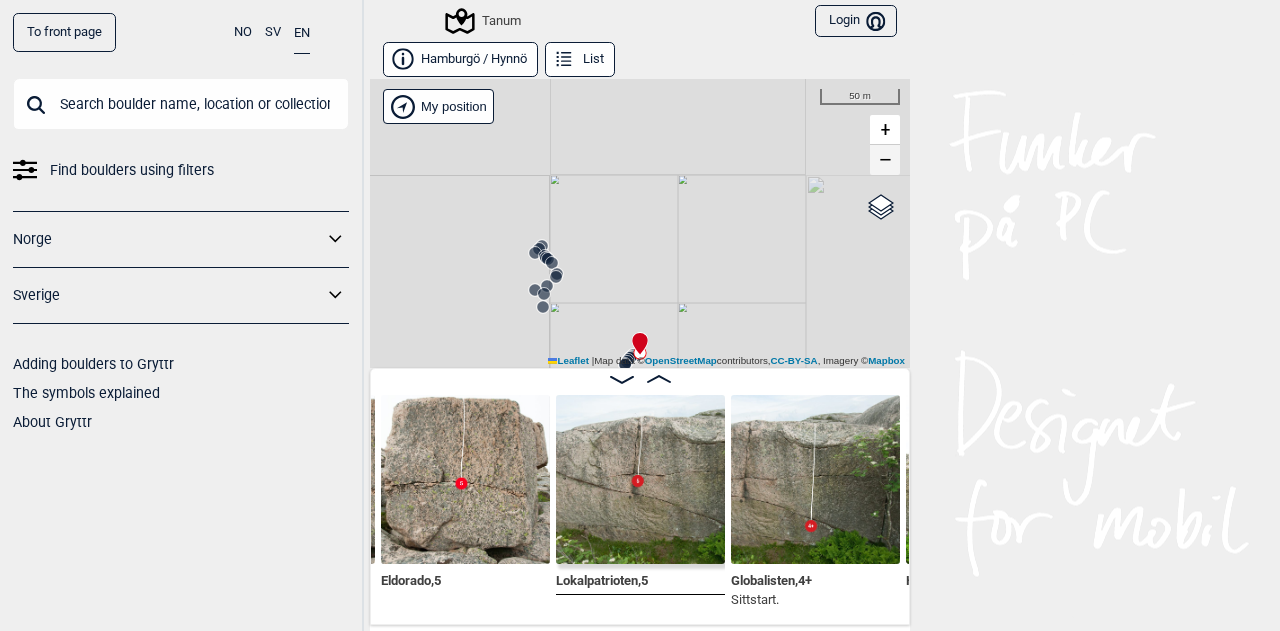 click on "−" at bounding box center (885, 160) 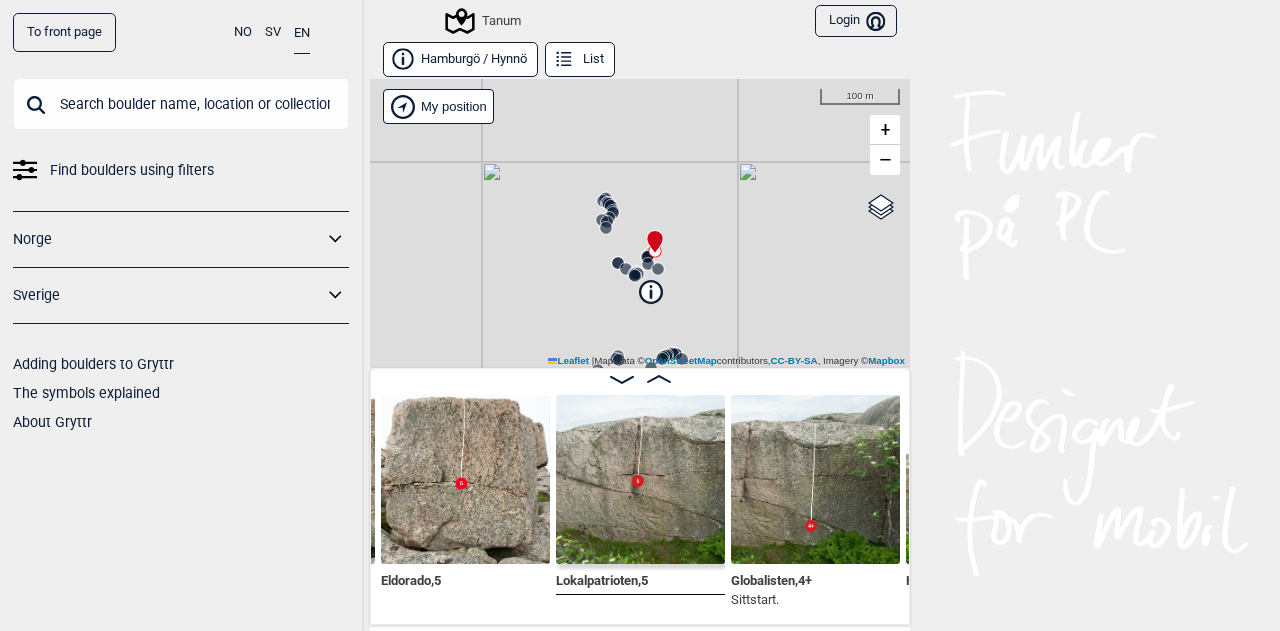 drag, startPoint x: 740, startPoint y: 281, endPoint x: 755, endPoint y: 179, distance: 103.09704 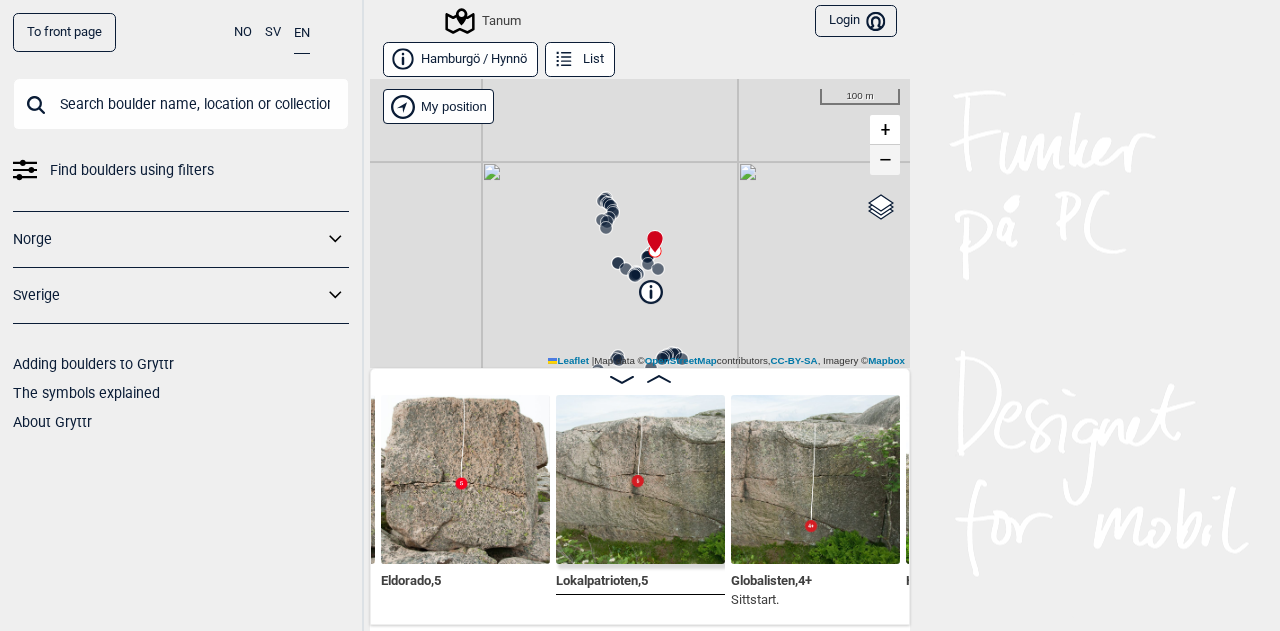click on "−" at bounding box center (885, 160) 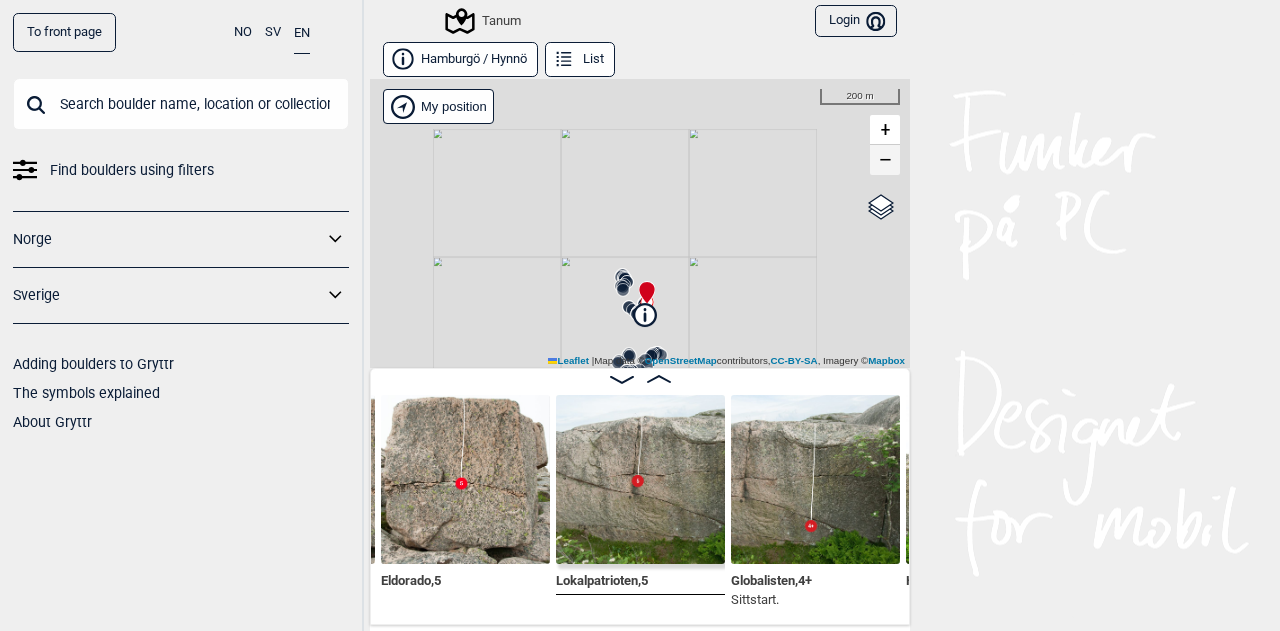 click on "−" at bounding box center (885, 160) 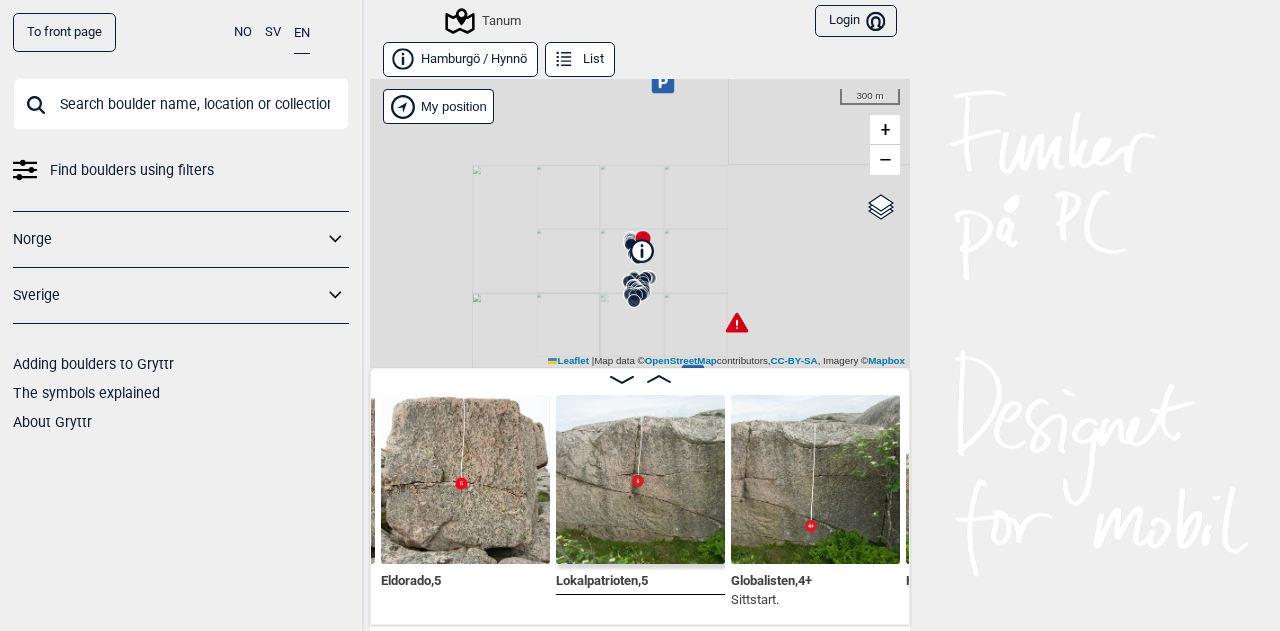 drag, startPoint x: 771, startPoint y: 275, endPoint x: 772, endPoint y: 199, distance: 76.00658 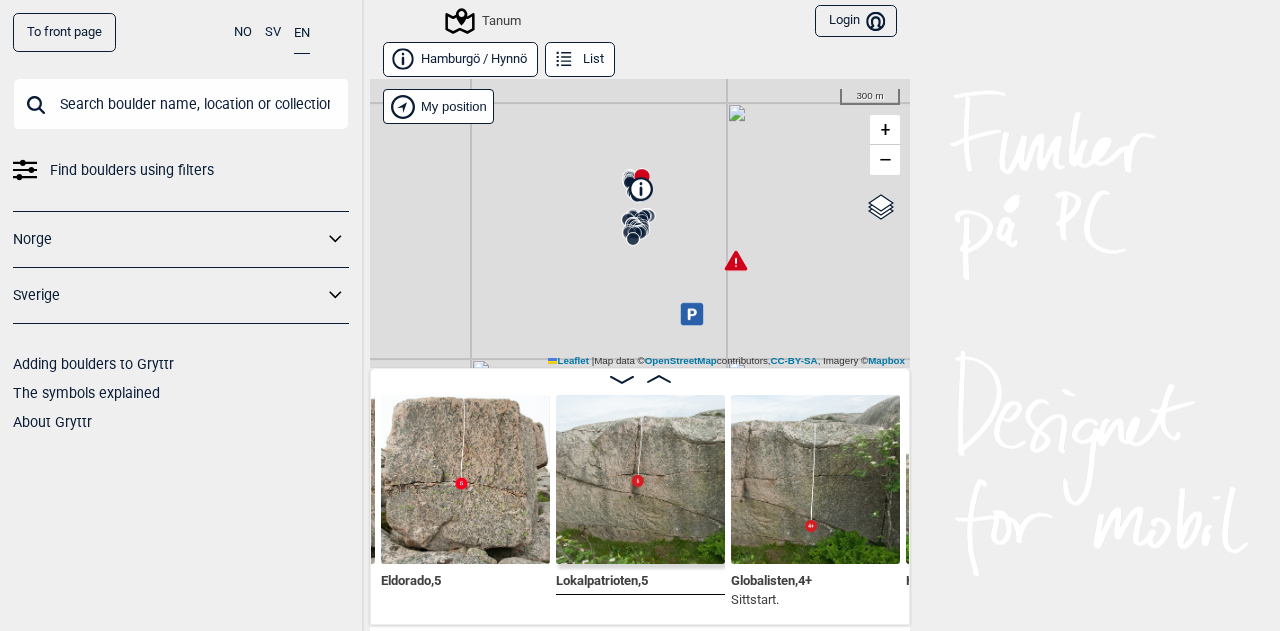 click on "Tanum" at bounding box center (640, 223) 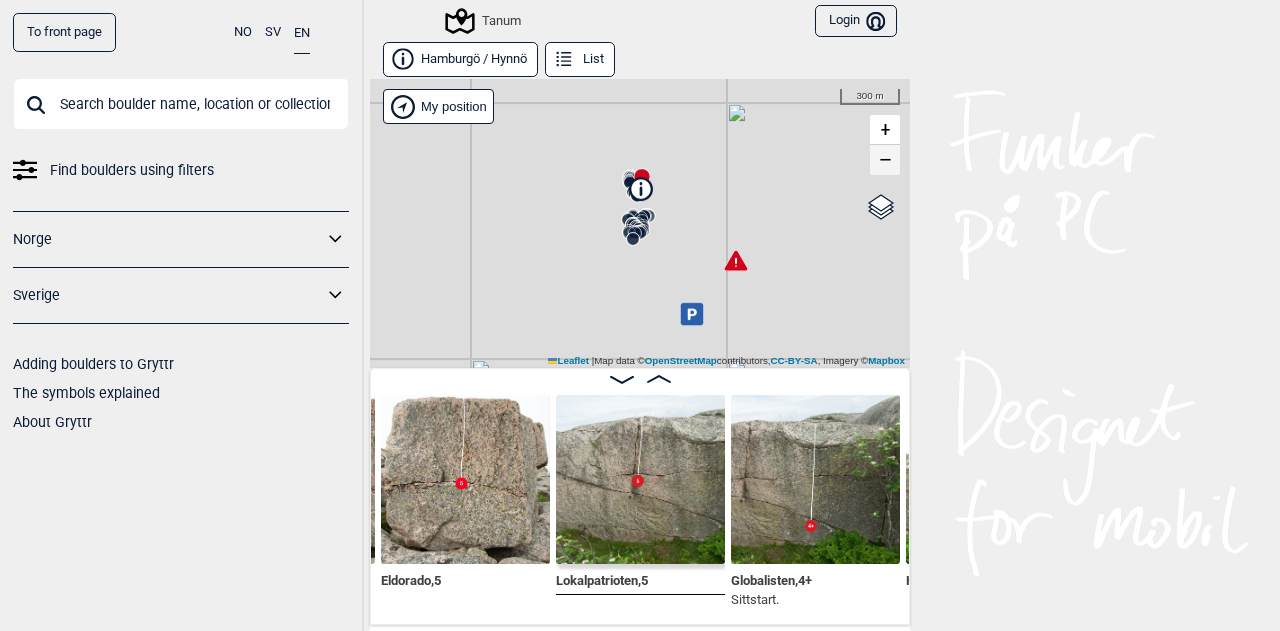 click on "−" at bounding box center [885, 160] 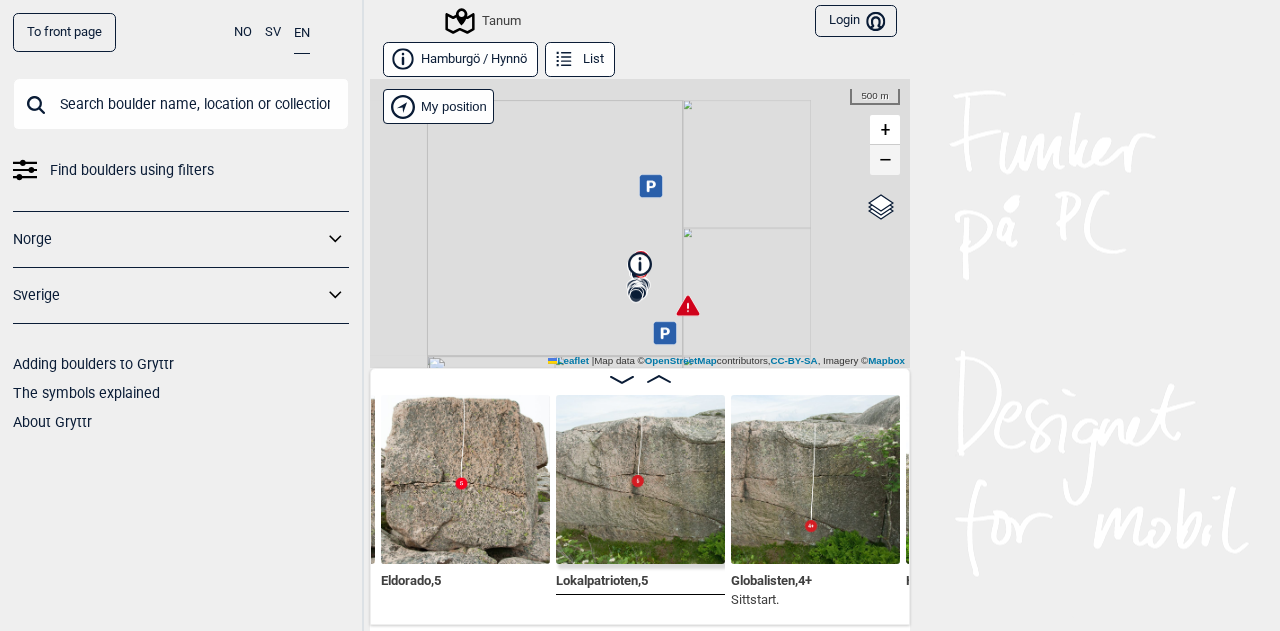 click on "−" at bounding box center [885, 160] 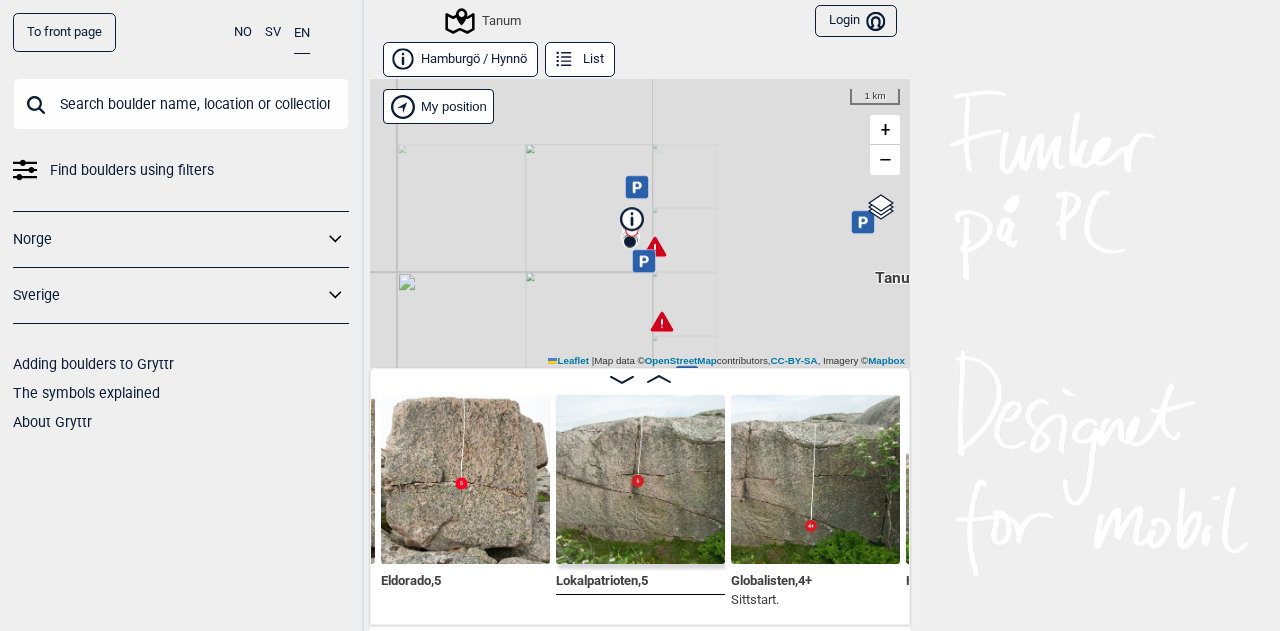 drag, startPoint x: 753, startPoint y: 291, endPoint x: 745, endPoint y: 209, distance: 82.38932 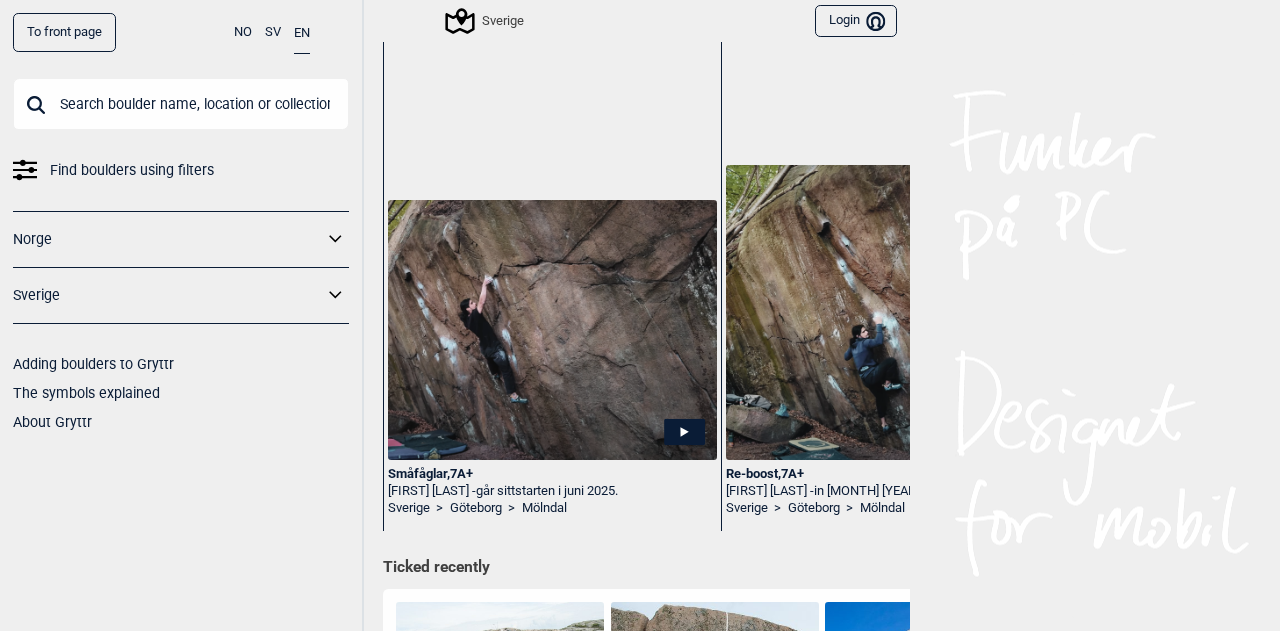scroll, scrollTop: 103, scrollLeft: 0, axis: vertical 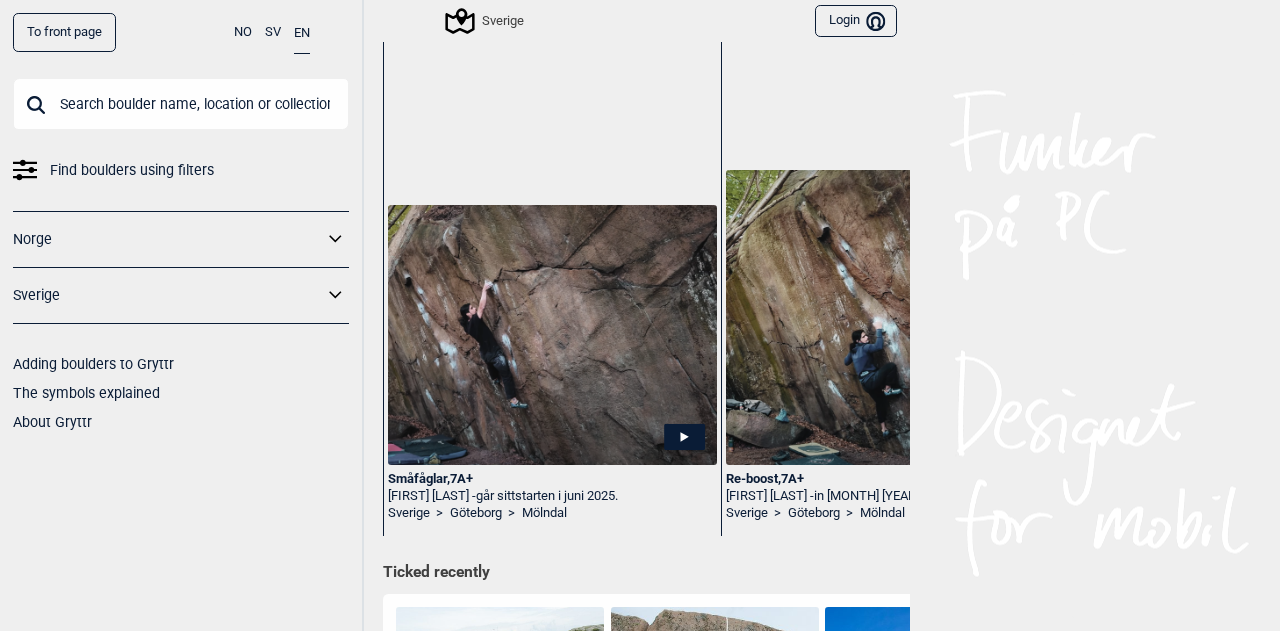click on "Find boulders using filters" at bounding box center [132, 170] 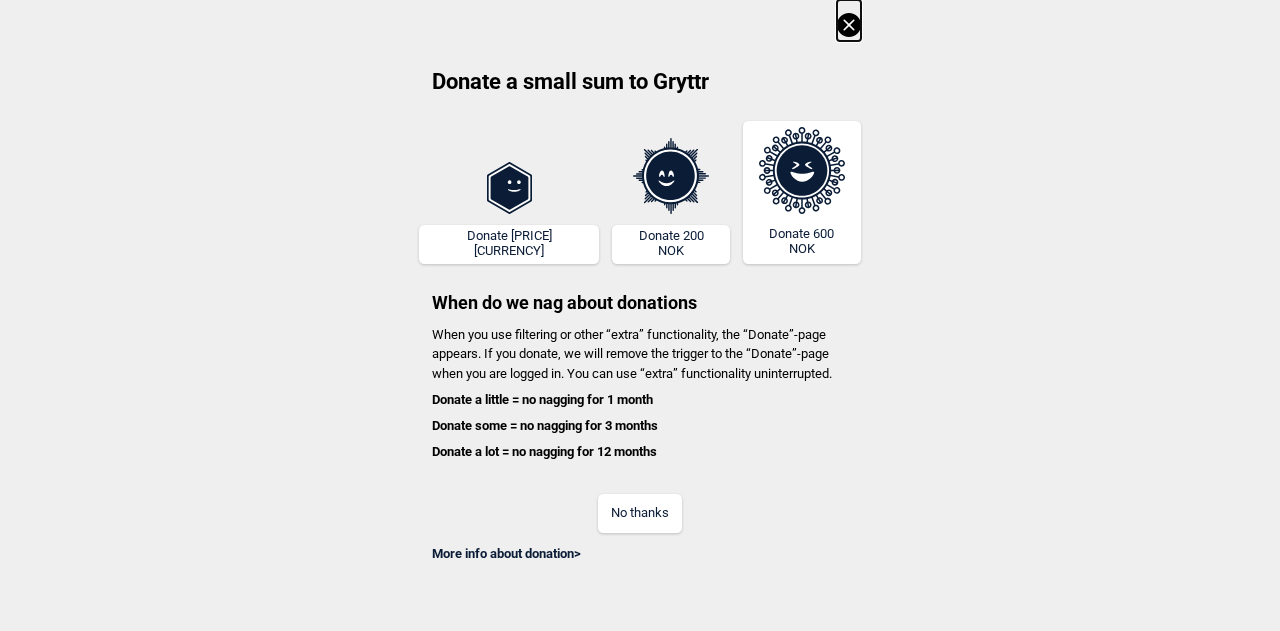 click on "No thanks" at bounding box center [640, 513] 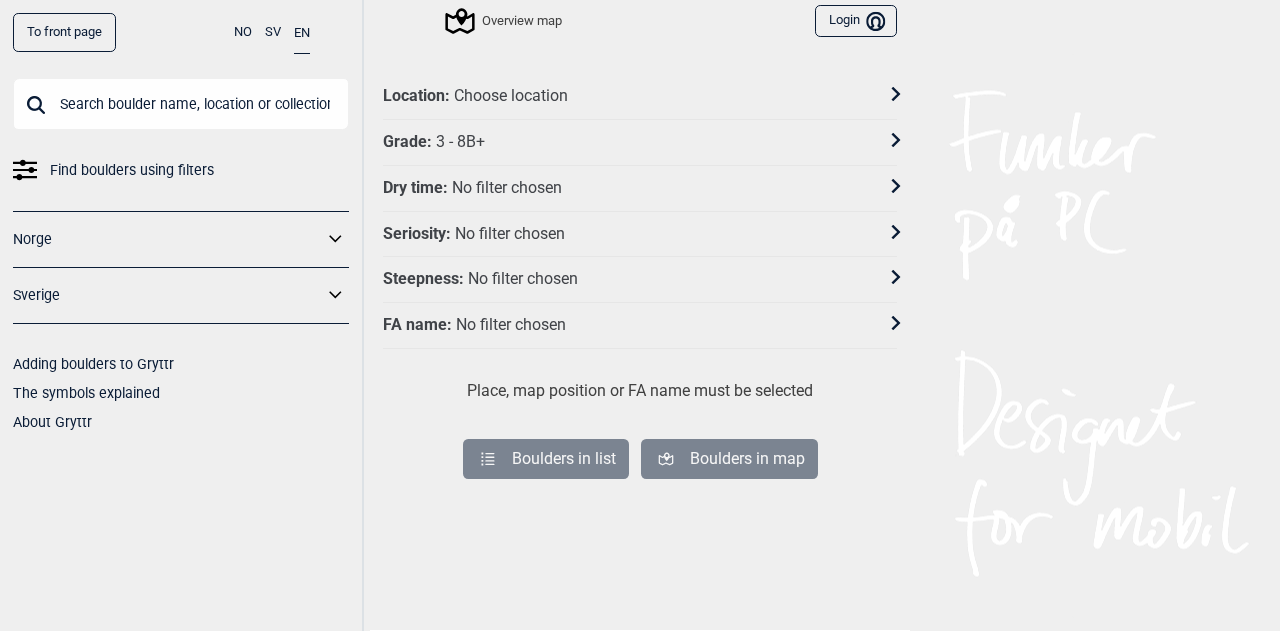 click at bounding box center [896, 94] 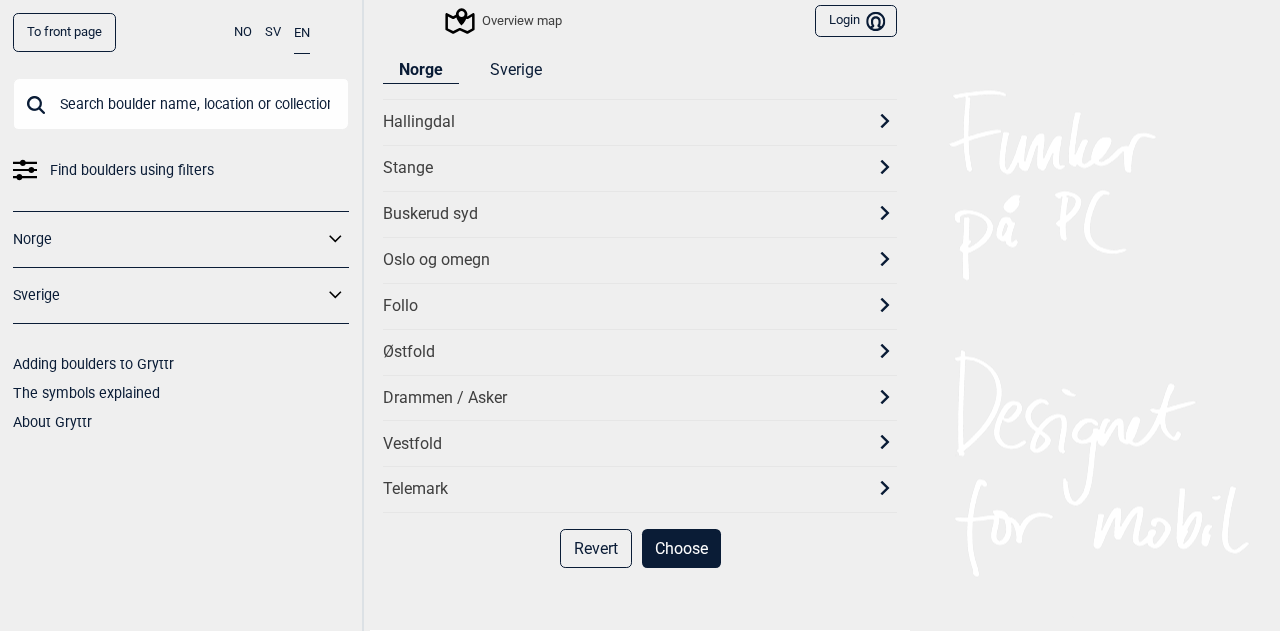 click on "Sverige" at bounding box center (516, 70) 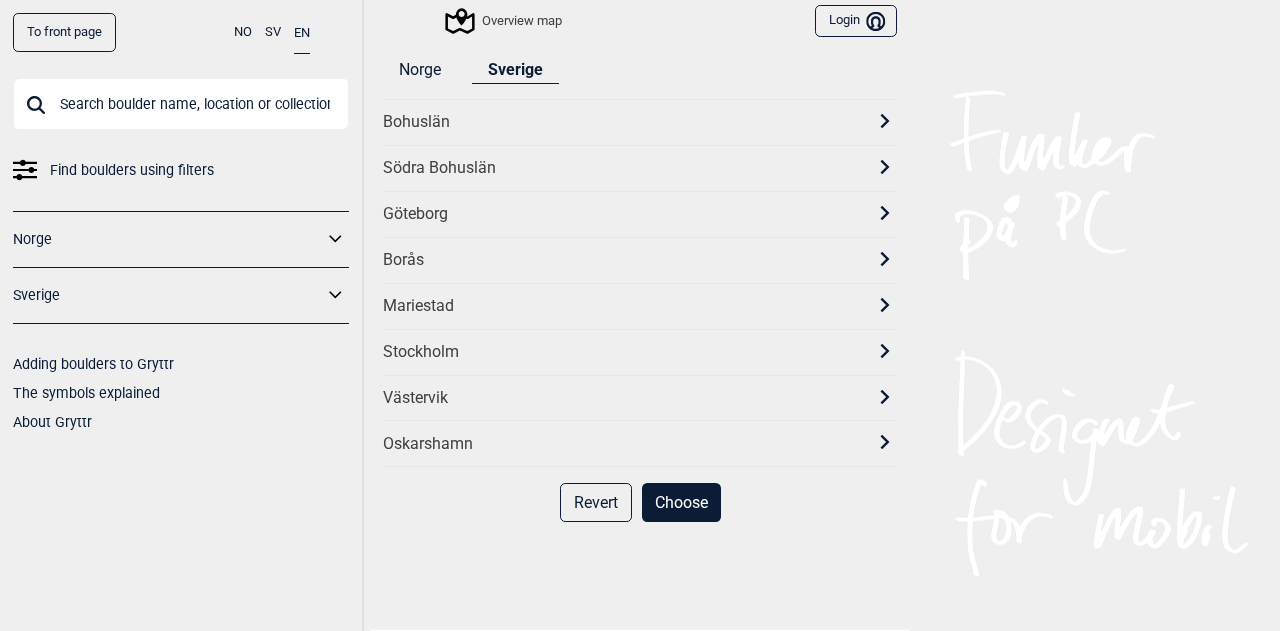 click on "Bohuslän" at bounding box center [622, 122] 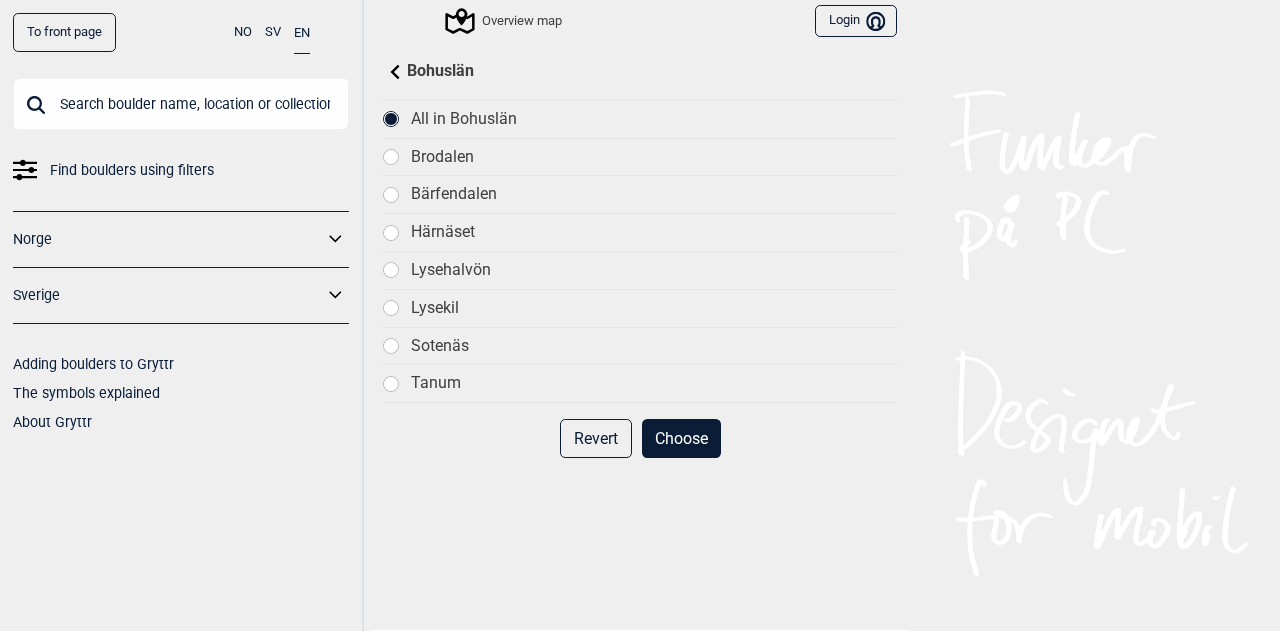 click on "Tanum" at bounding box center [654, 119] 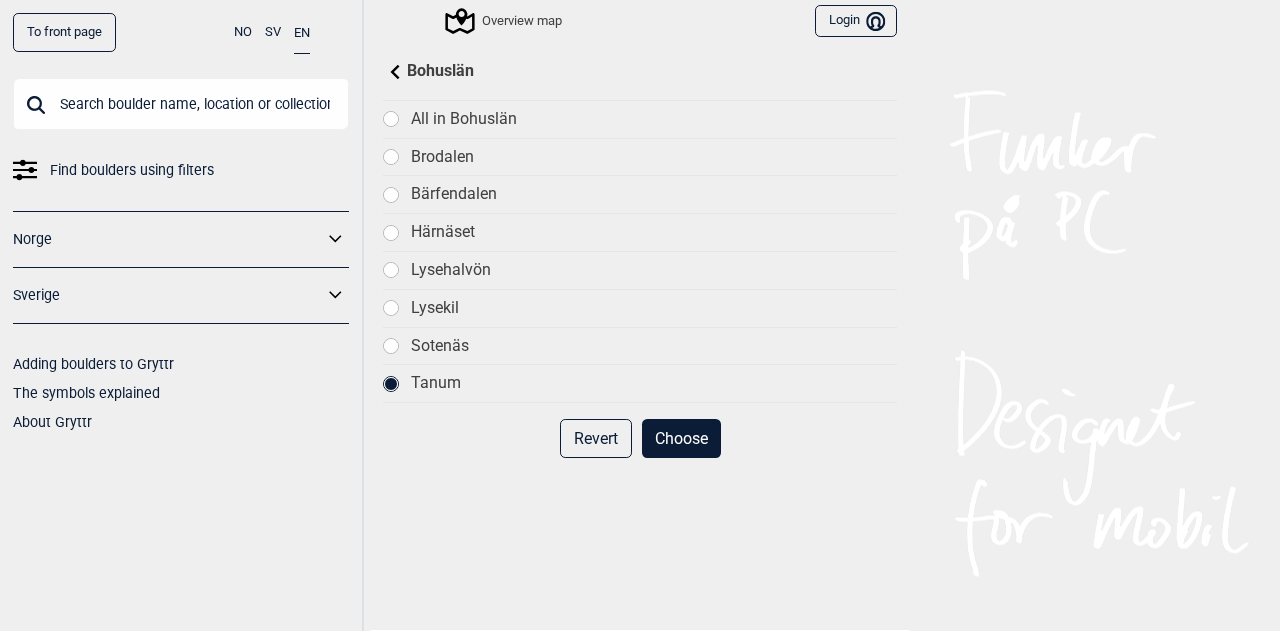click on "Choose" at bounding box center (681, 438) 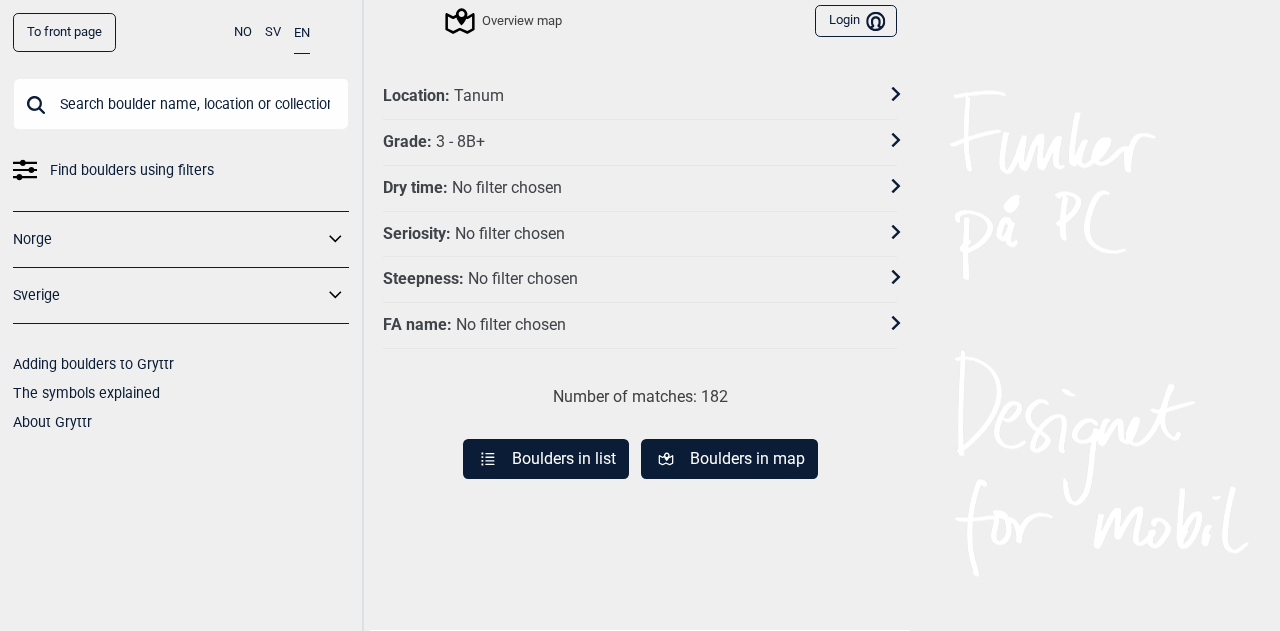 click at bounding box center [896, 94] 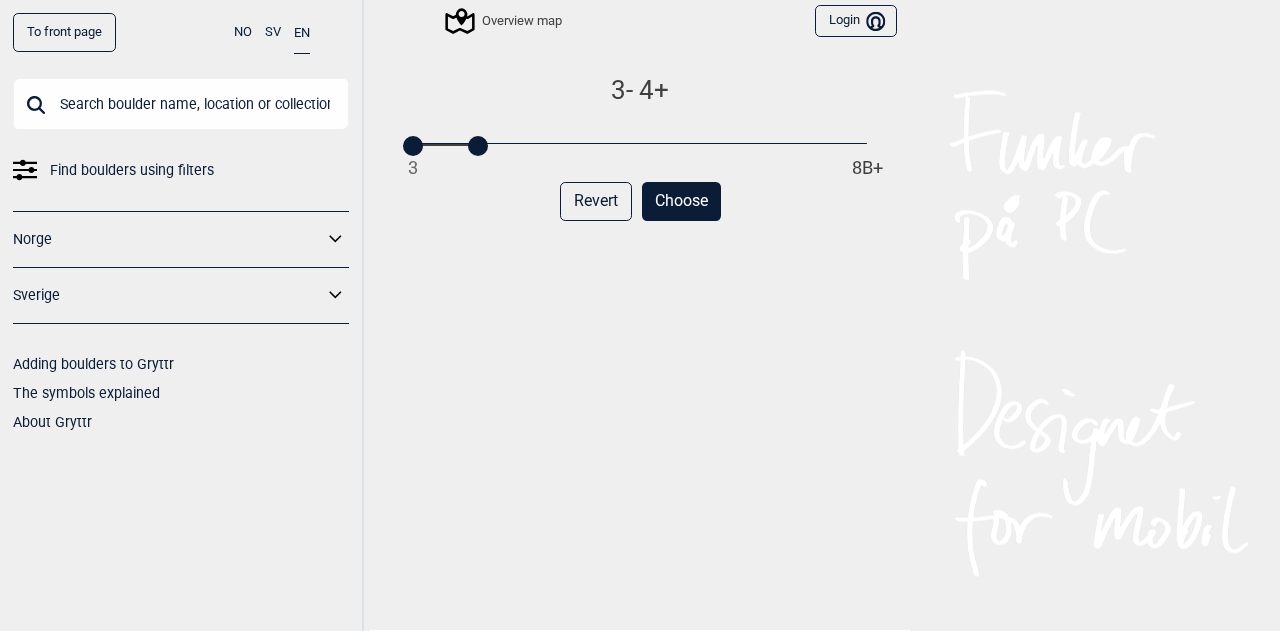 drag, startPoint x: 858, startPoint y: 151, endPoint x: 464, endPoint y: 162, distance: 394.15353 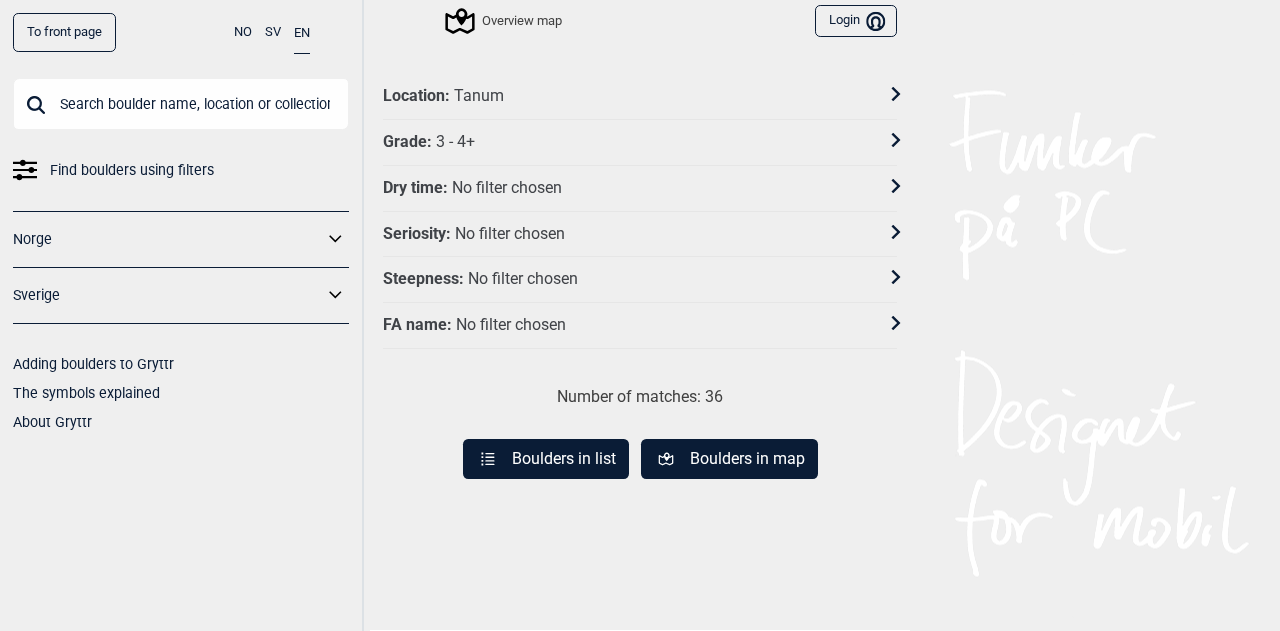 click at bounding box center [896, 94] 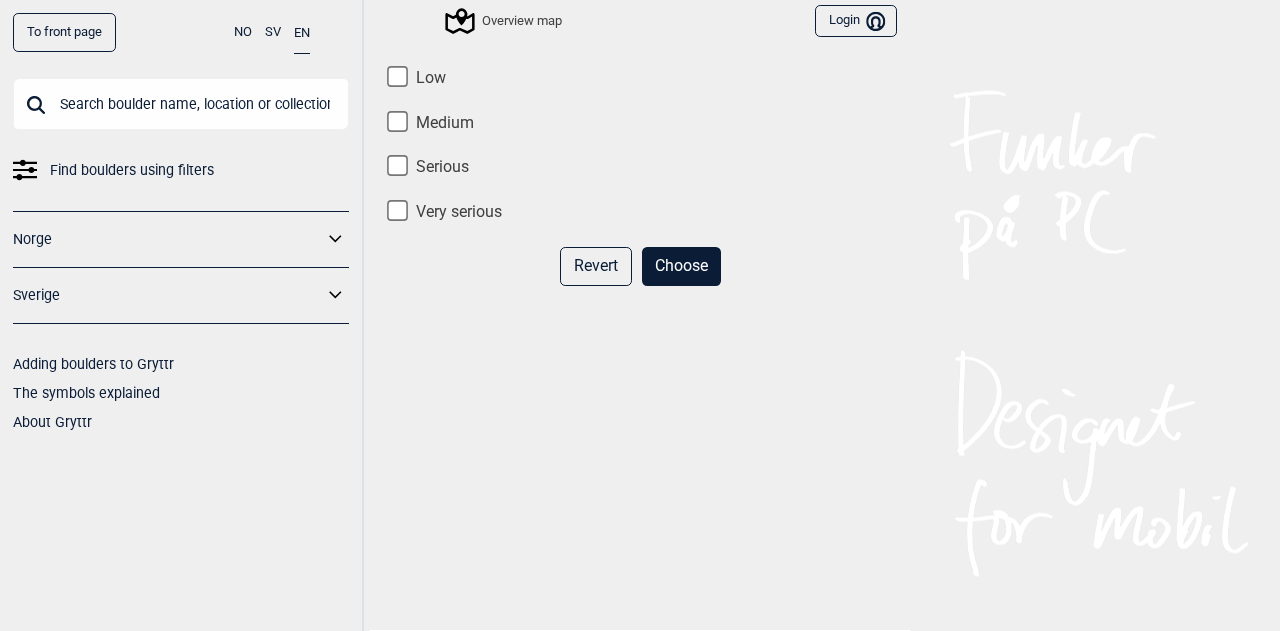click on "Low" at bounding box center [640, 78] 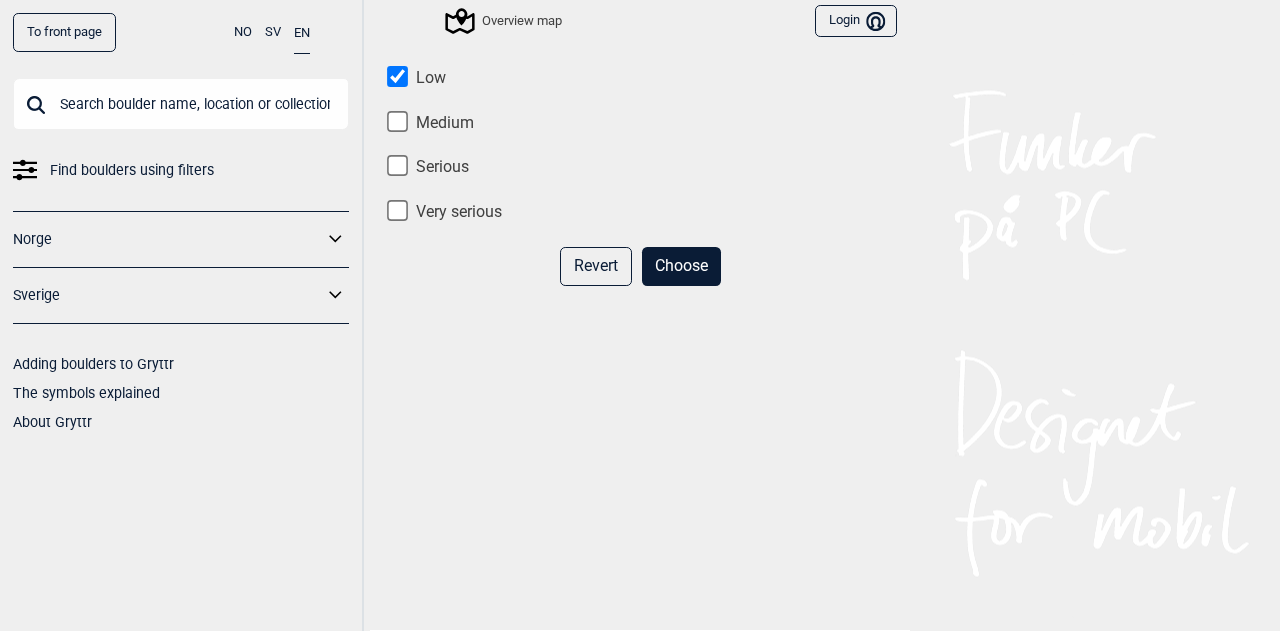 click on "Choose" at bounding box center (681, 266) 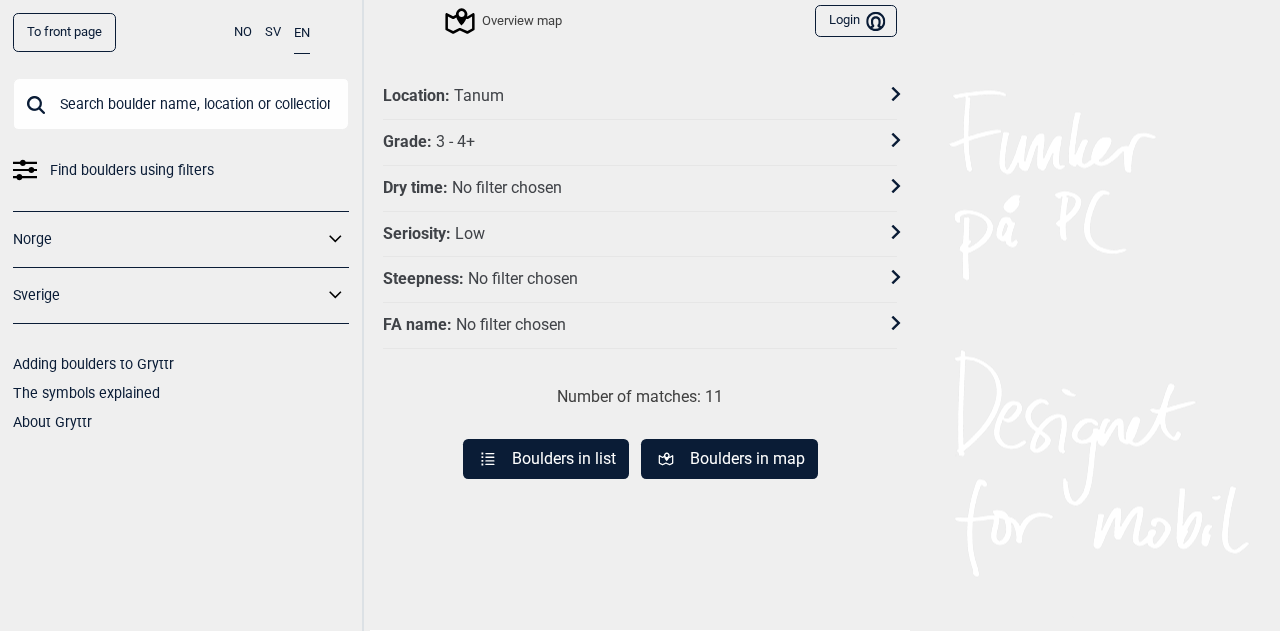 click on "Boulders in list" at bounding box center (546, 459) 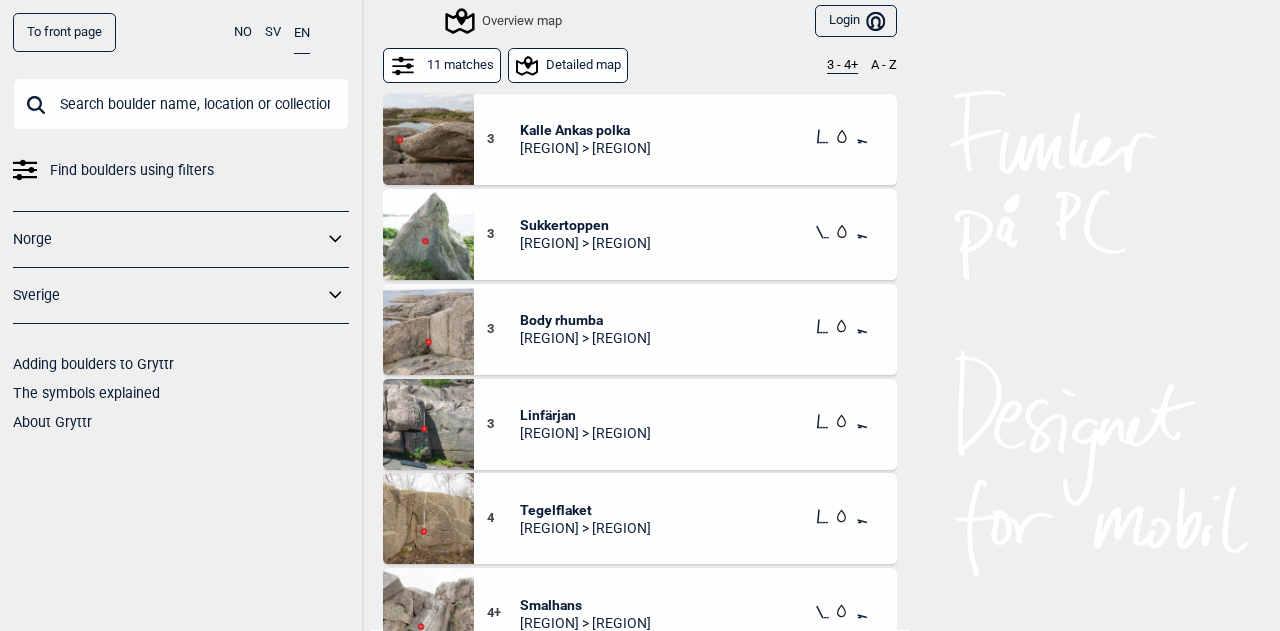 click on "Kalle Ankas polka" at bounding box center [585, 130] 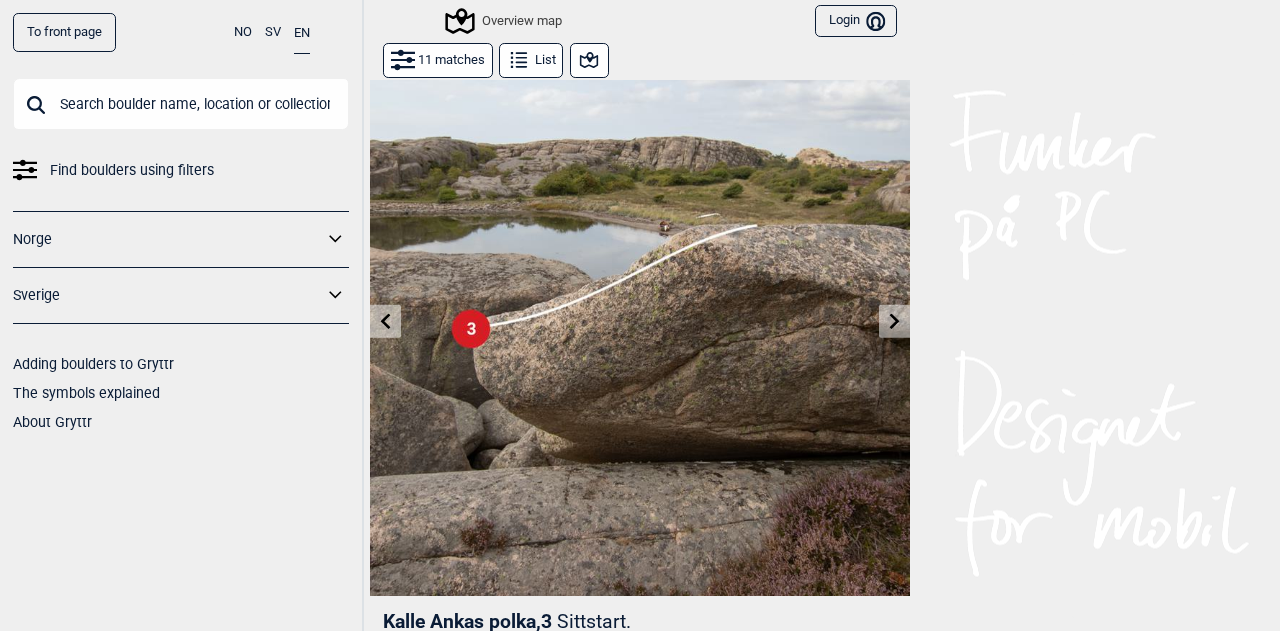 scroll, scrollTop: 18, scrollLeft: 0, axis: vertical 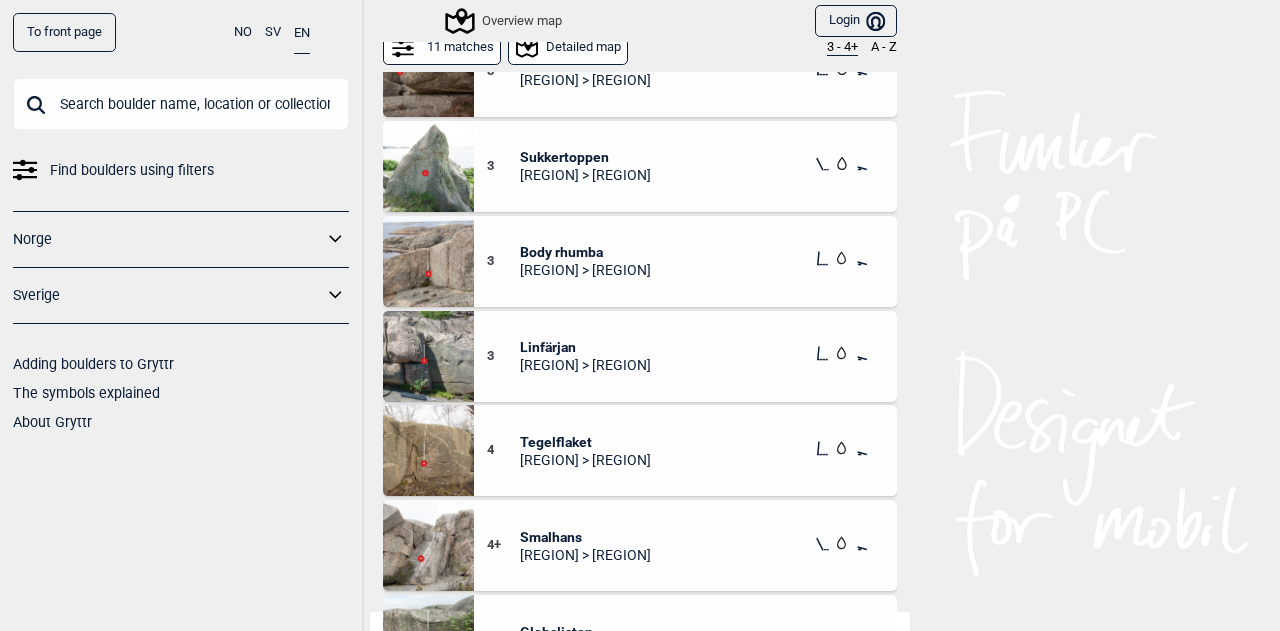 click on "Body rhumba" at bounding box center [585, 252] 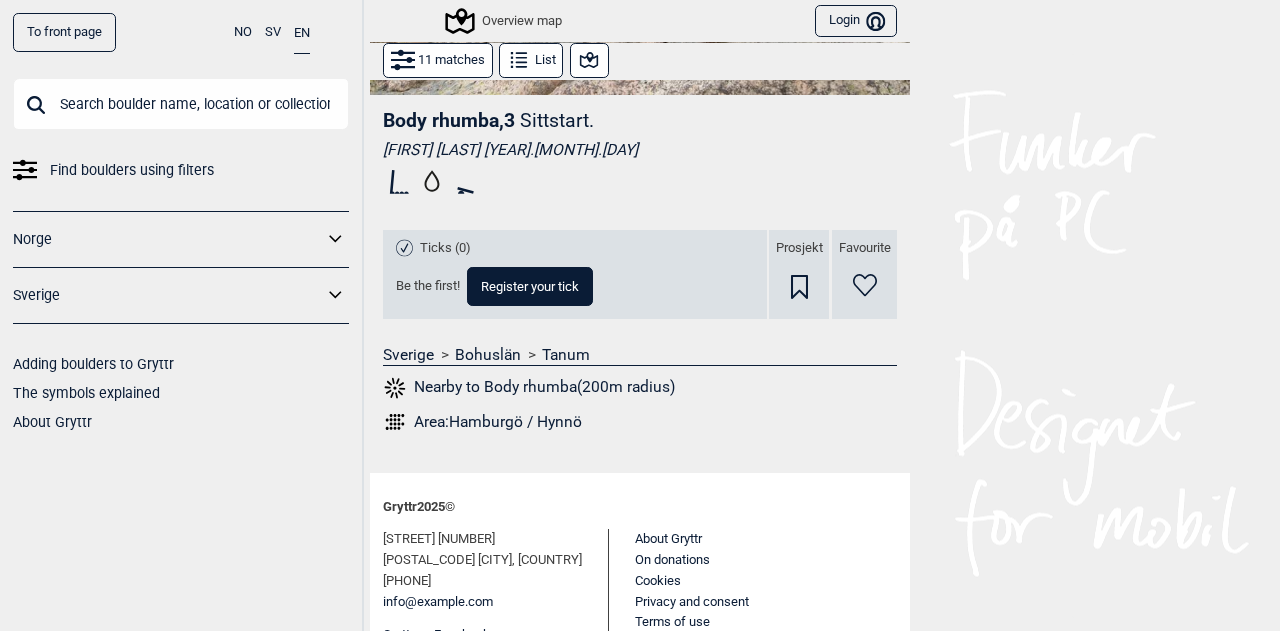 scroll, scrollTop: 592, scrollLeft: 0, axis: vertical 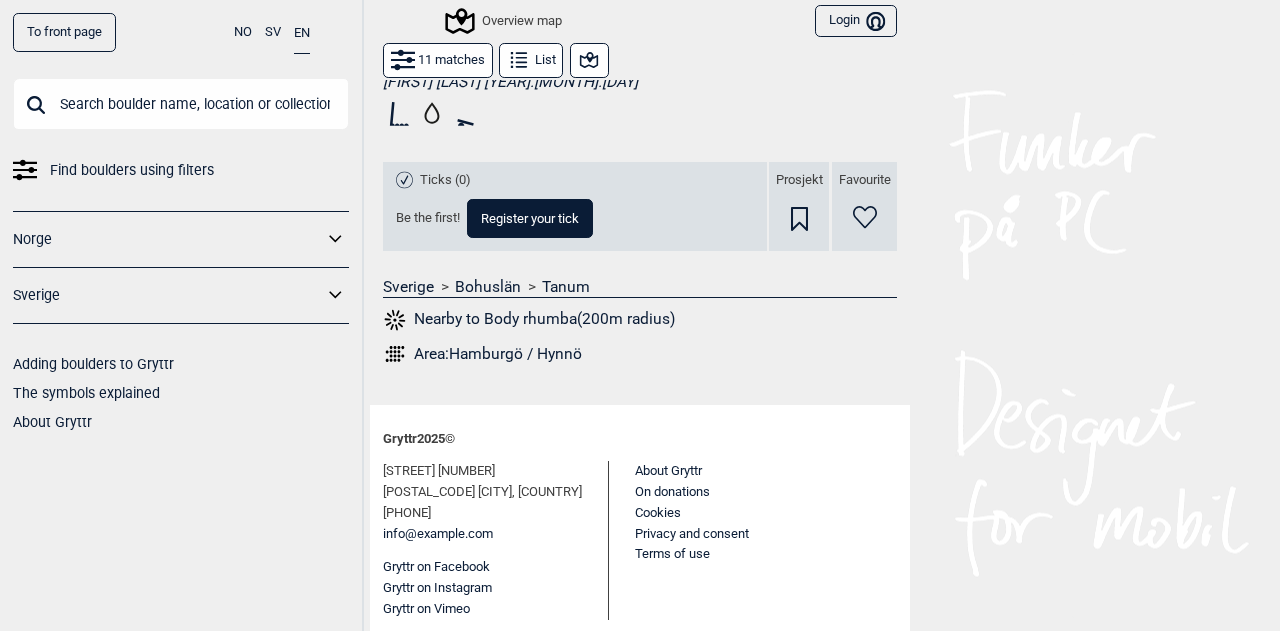 drag, startPoint x: 564, startPoint y: 459, endPoint x: 952, endPoint y: 357, distance: 401.18326 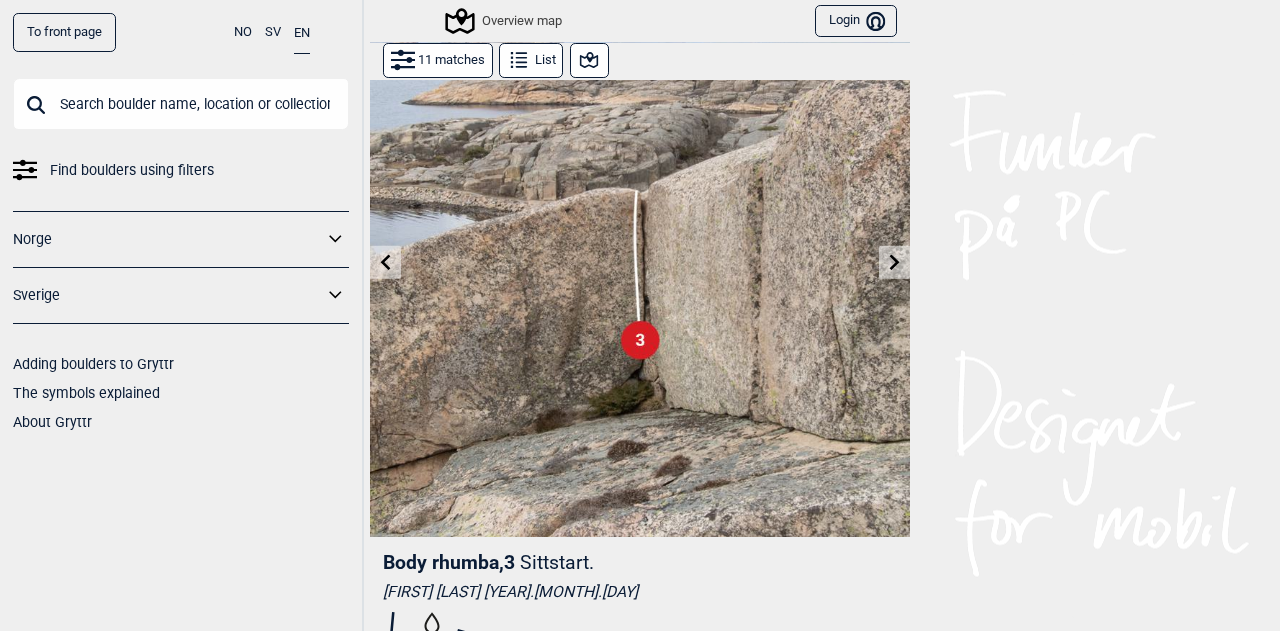 scroll, scrollTop: 81, scrollLeft: 0, axis: vertical 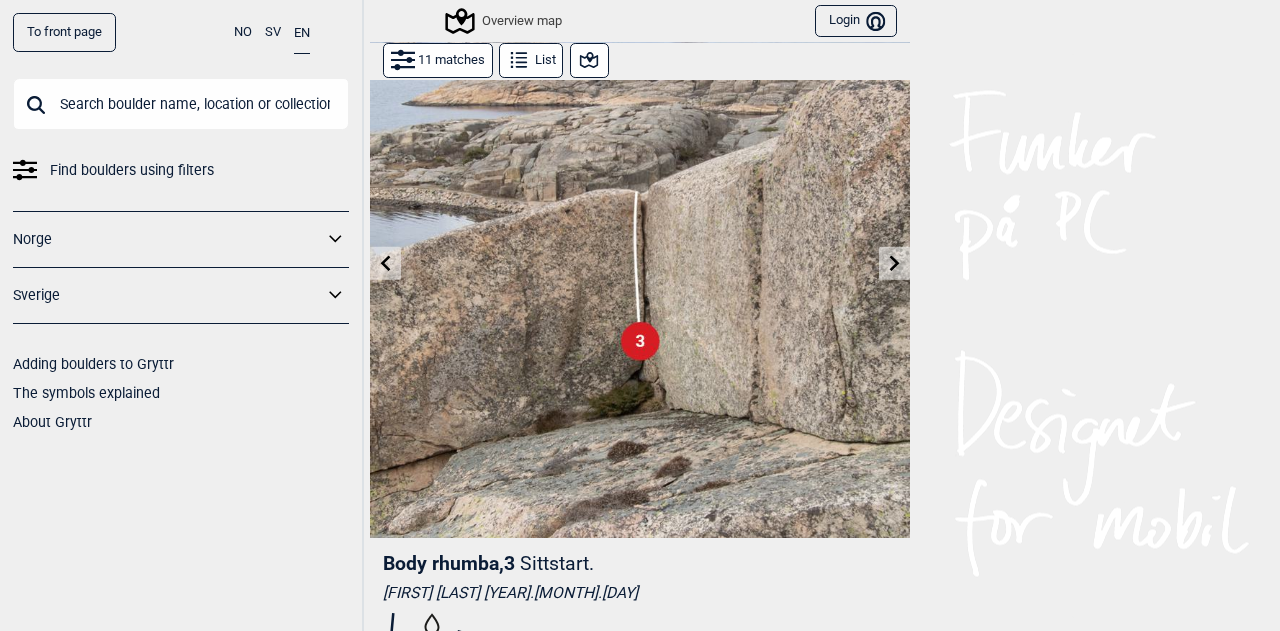 click at bounding box center [386, 263] 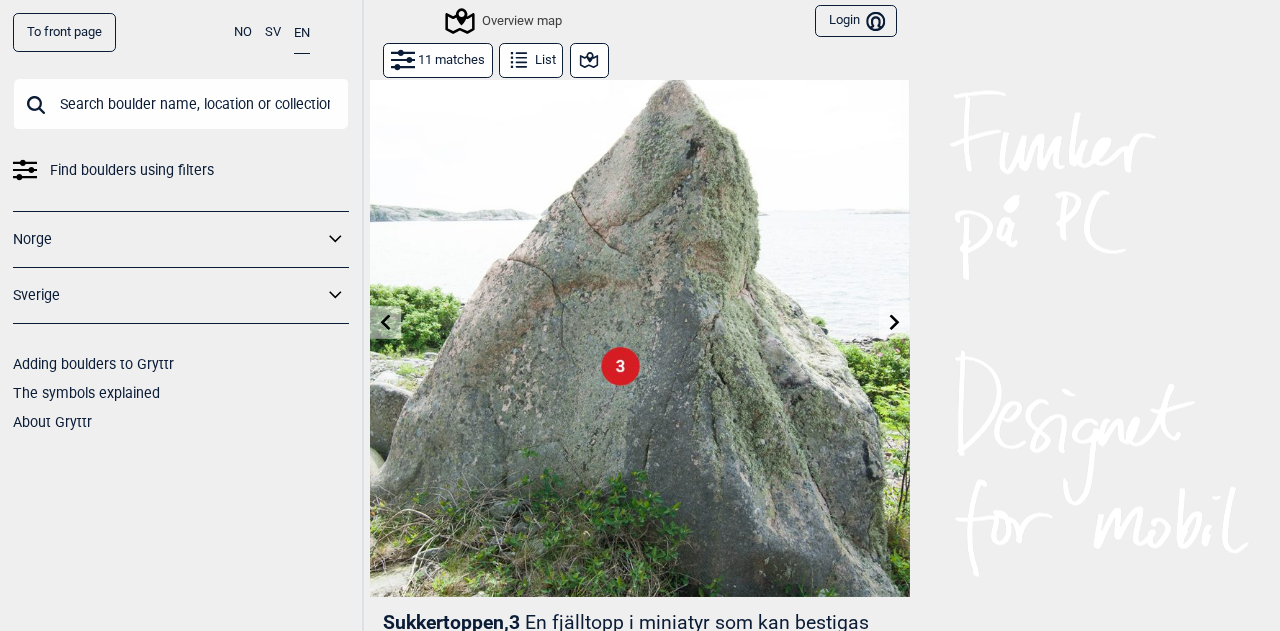 scroll, scrollTop: 21, scrollLeft: 0, axis: vertical 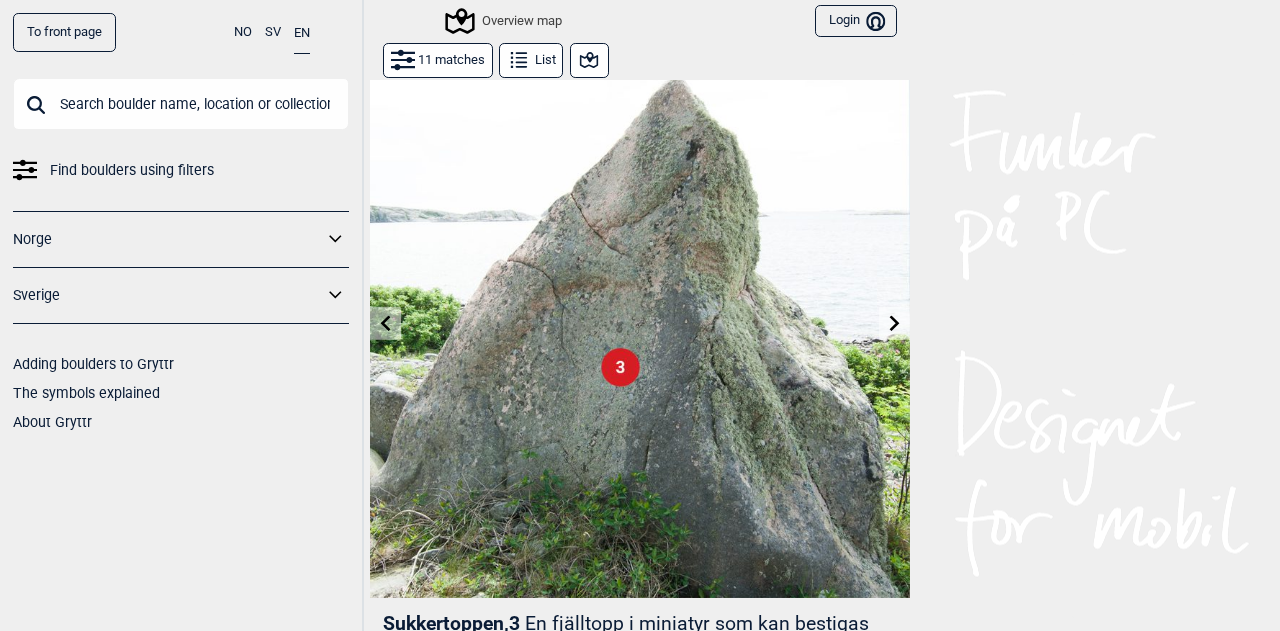 click at bounding box center [895, 323] 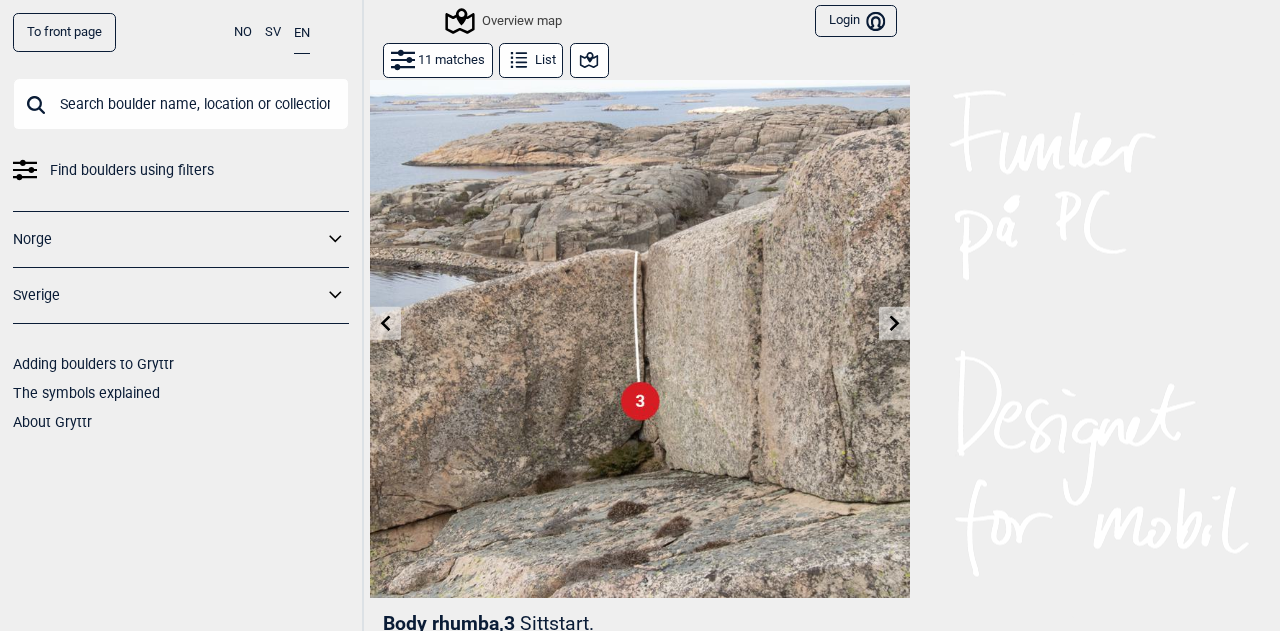 click at bounding box center (895, 323) 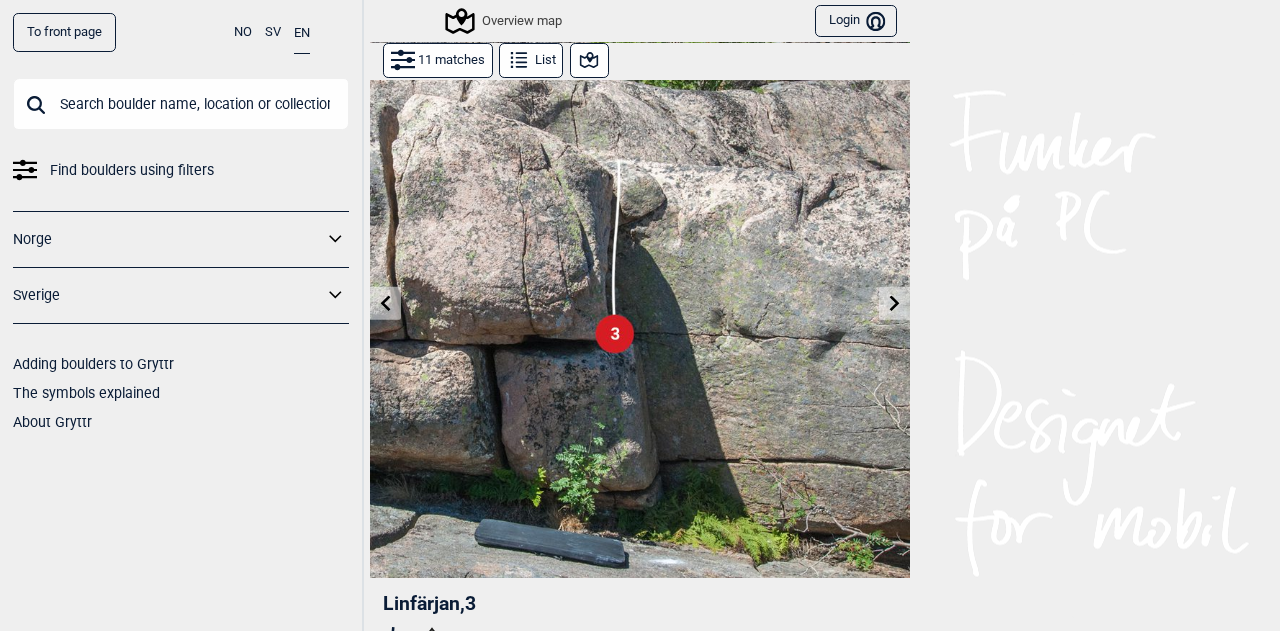 scroll, scrollTop: 0, scrollLeft: 0, axis: both 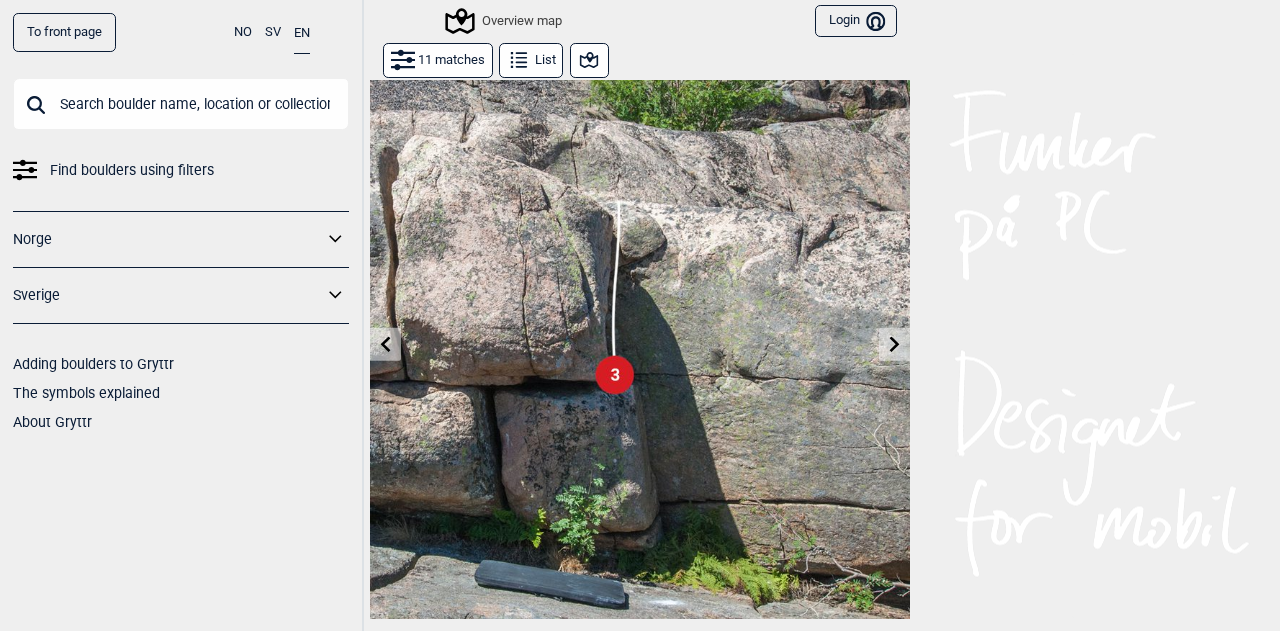 click at bounding box center [895, 344] 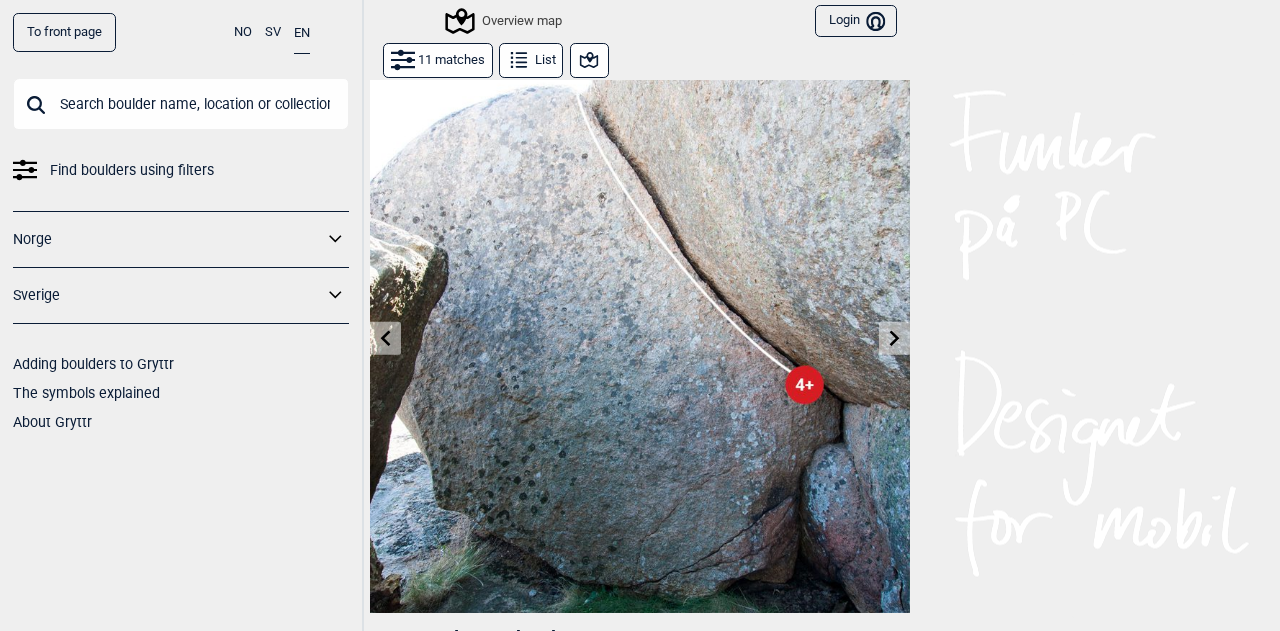 scroll, scrollTop: 5, scrollLeft: 0, axis: vertical 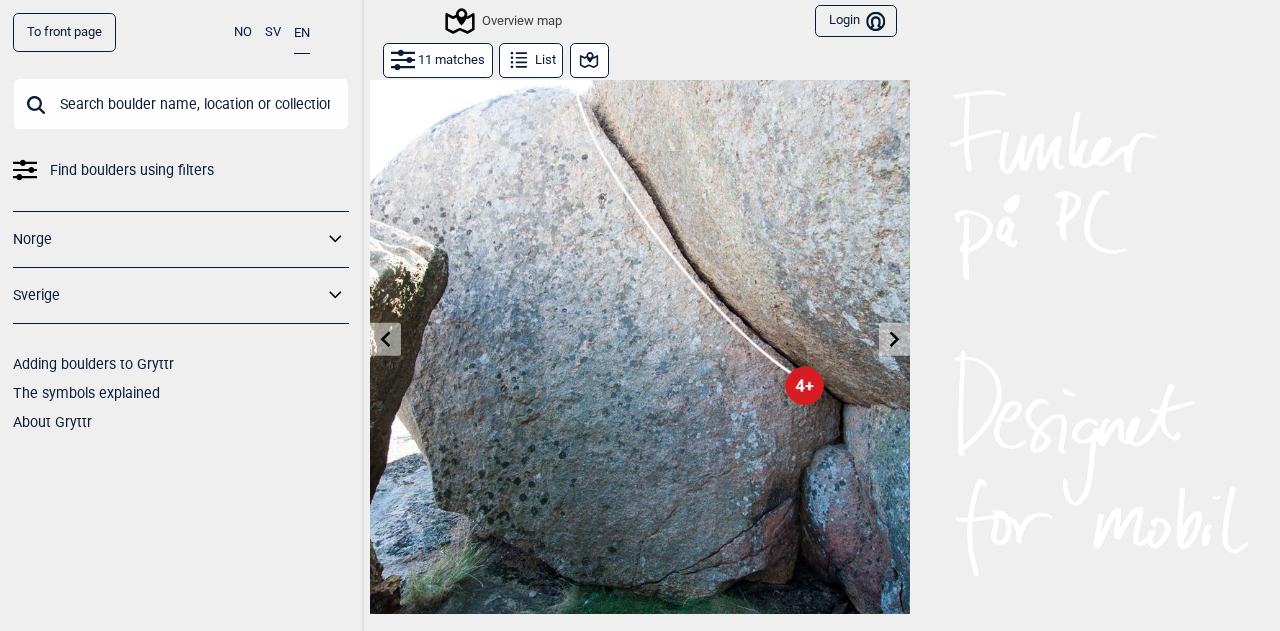 click at bounding box center [895, 339] 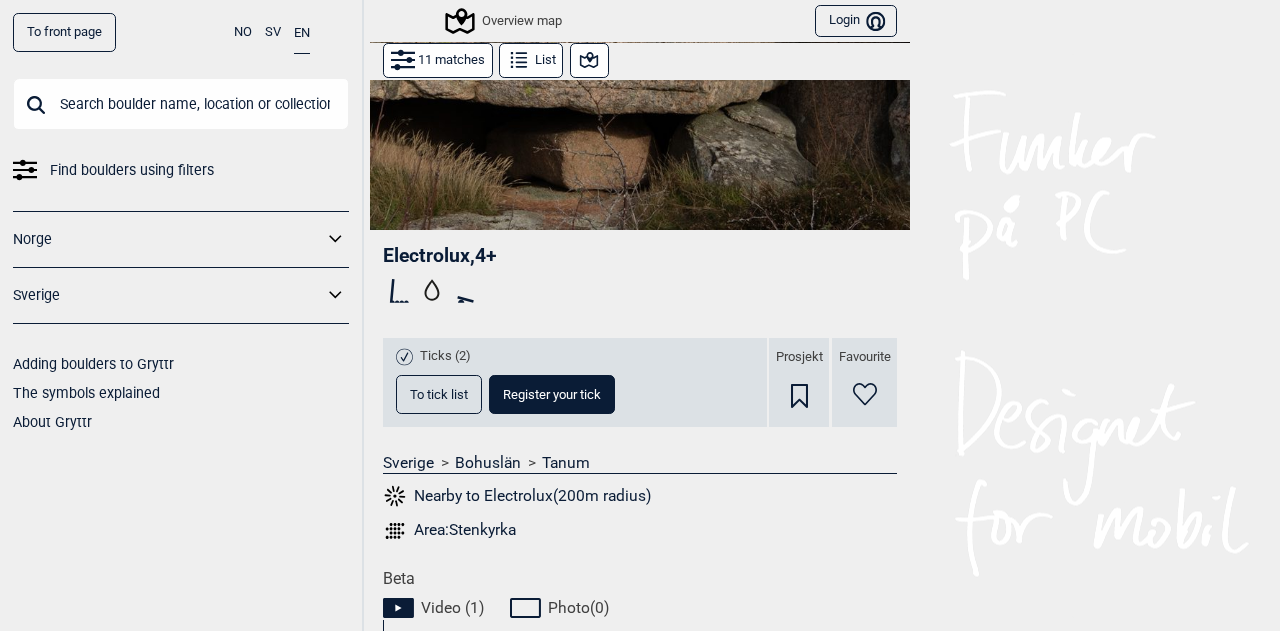 scroll, scrollTop: 389, scrollLeft: 0, axis: vertical 